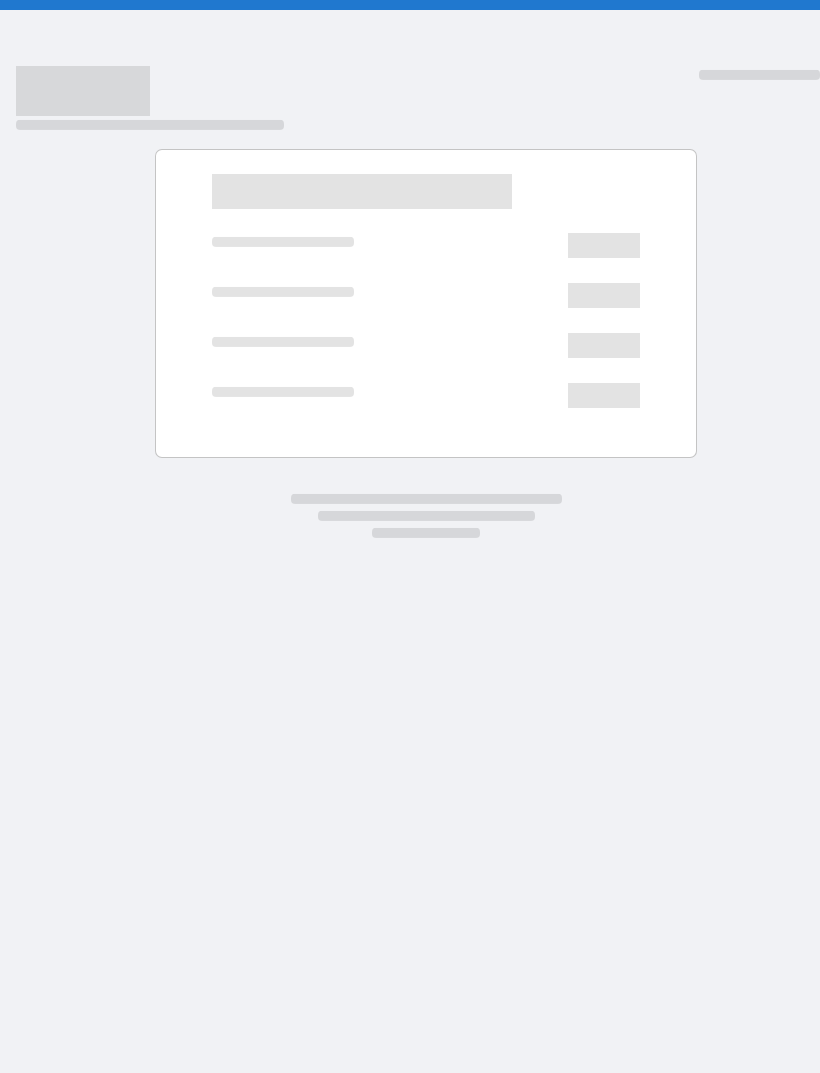 scroll, scrollTop: 0, scrollLeft: 0, axis: both 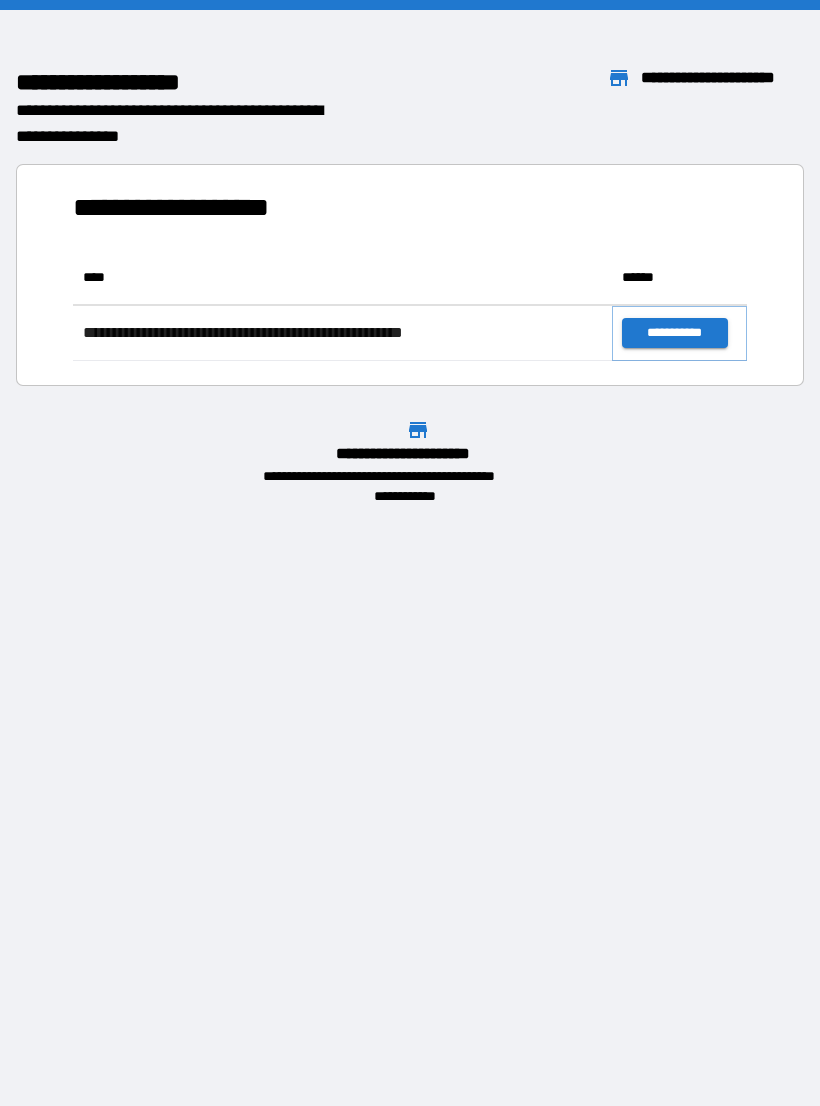 click on "**********" at bounding box center (674, 333) 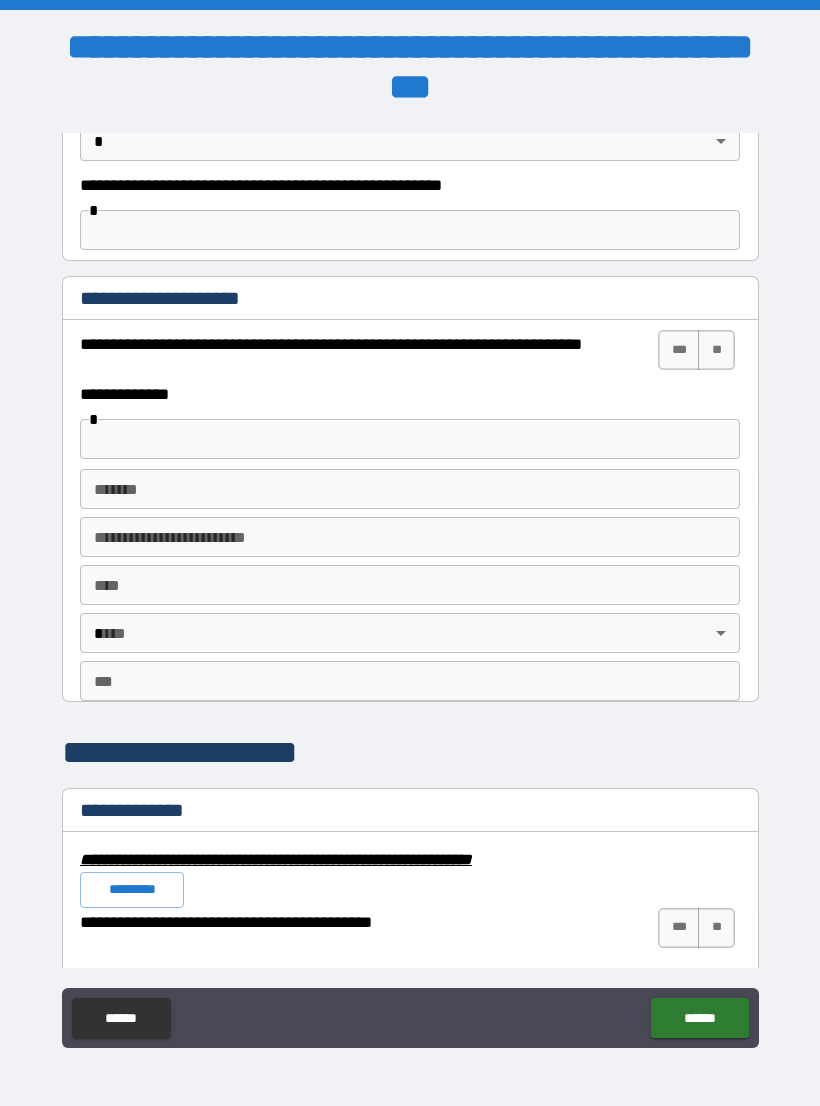 scroll, scrollTop: 1356, scrollLeft: 0, axis: vertical 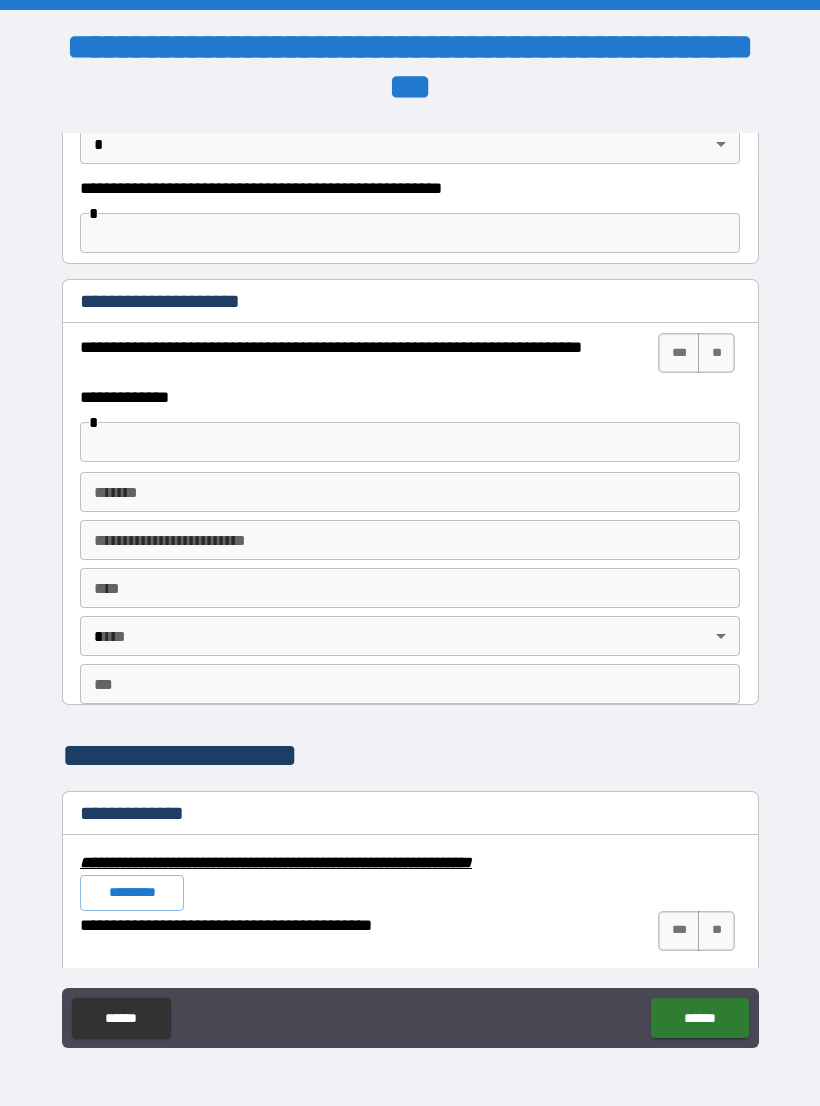 click on "**" at bounding box center (716, 353) 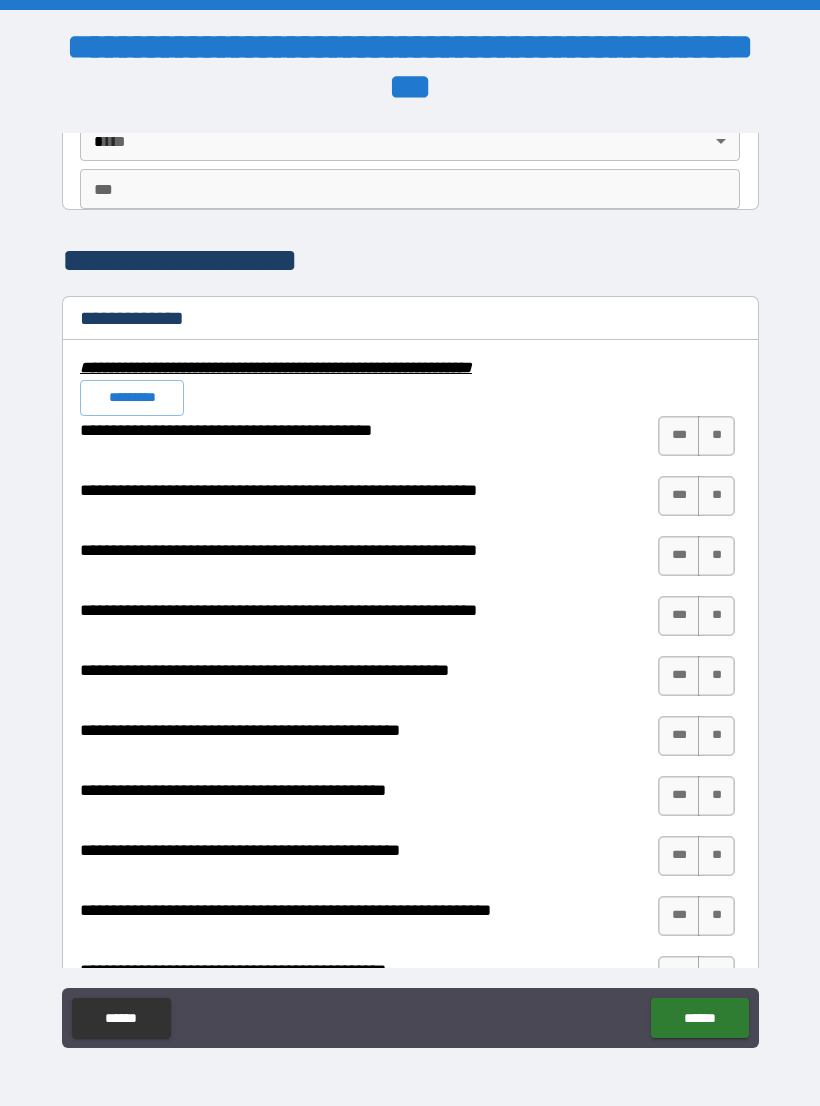 scroll, scrollTop: 1836, scrollLeft: 0, axis: vertical 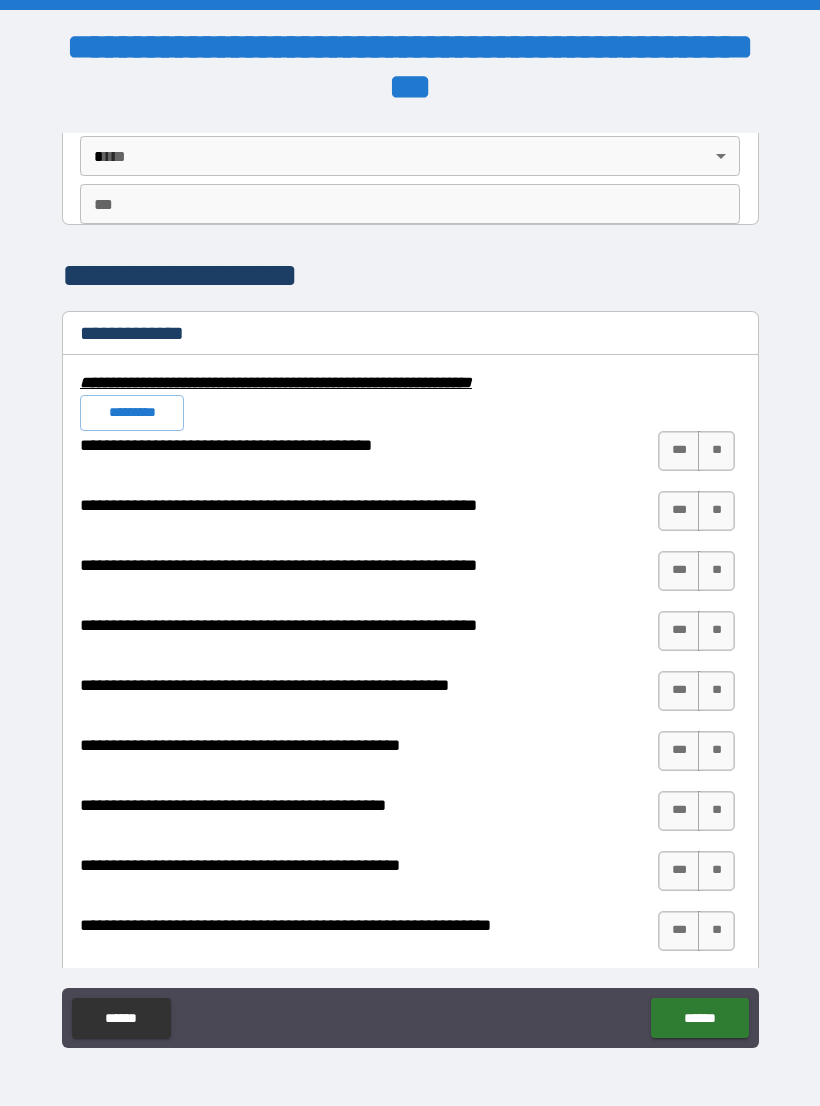 click on "*********" at bounding box center [132, 413] 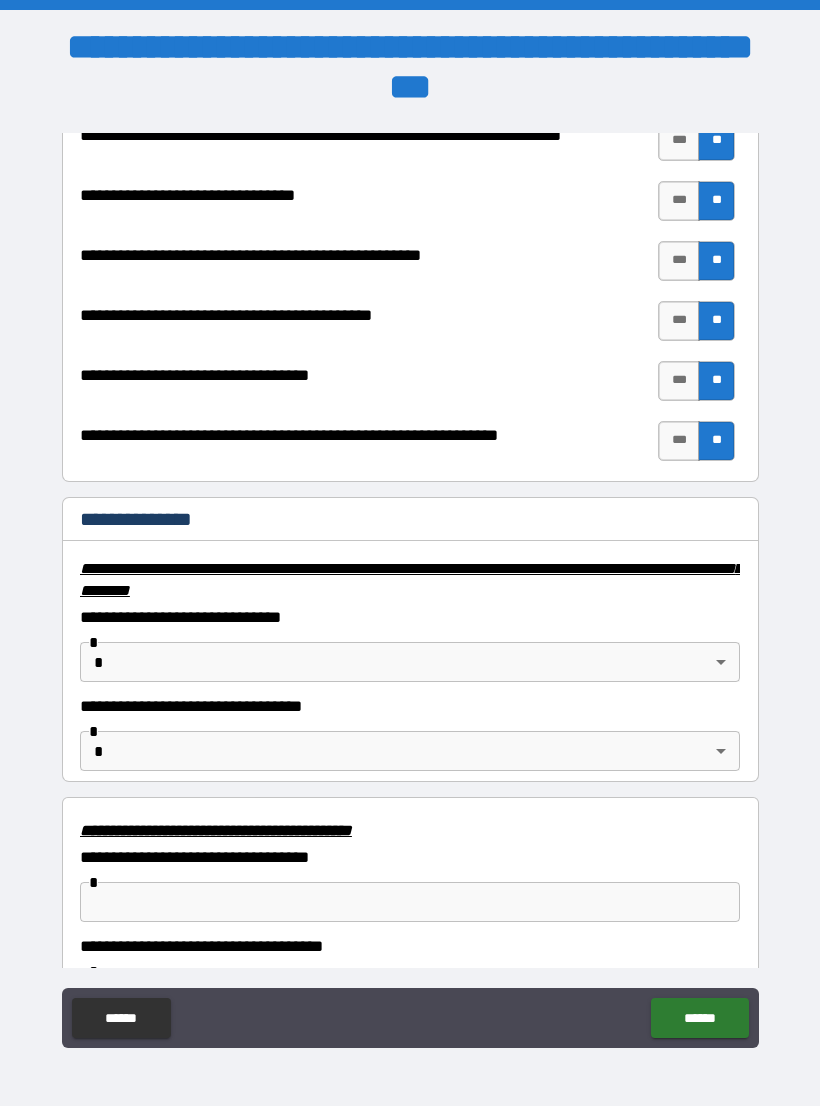 scroll, scrollTop: 2927, scrollLeft: 0, axis: vertical 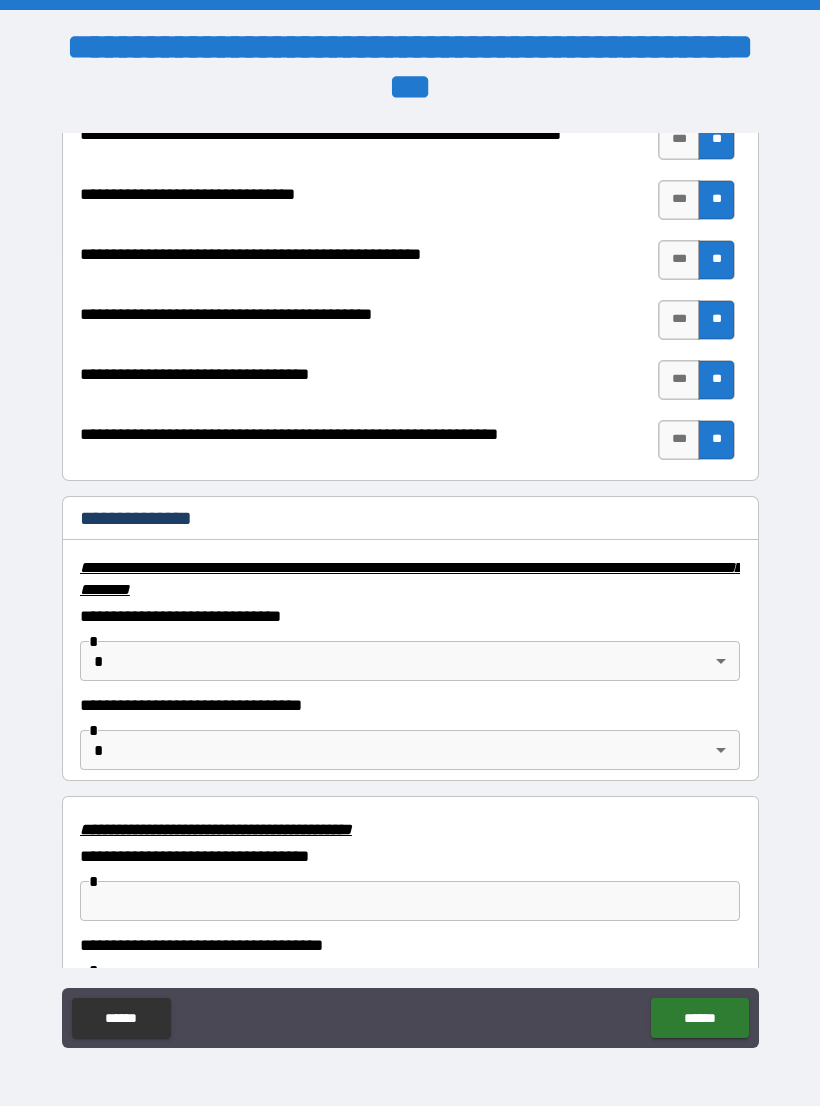 click on "**********" at bounding box center [410, 570] 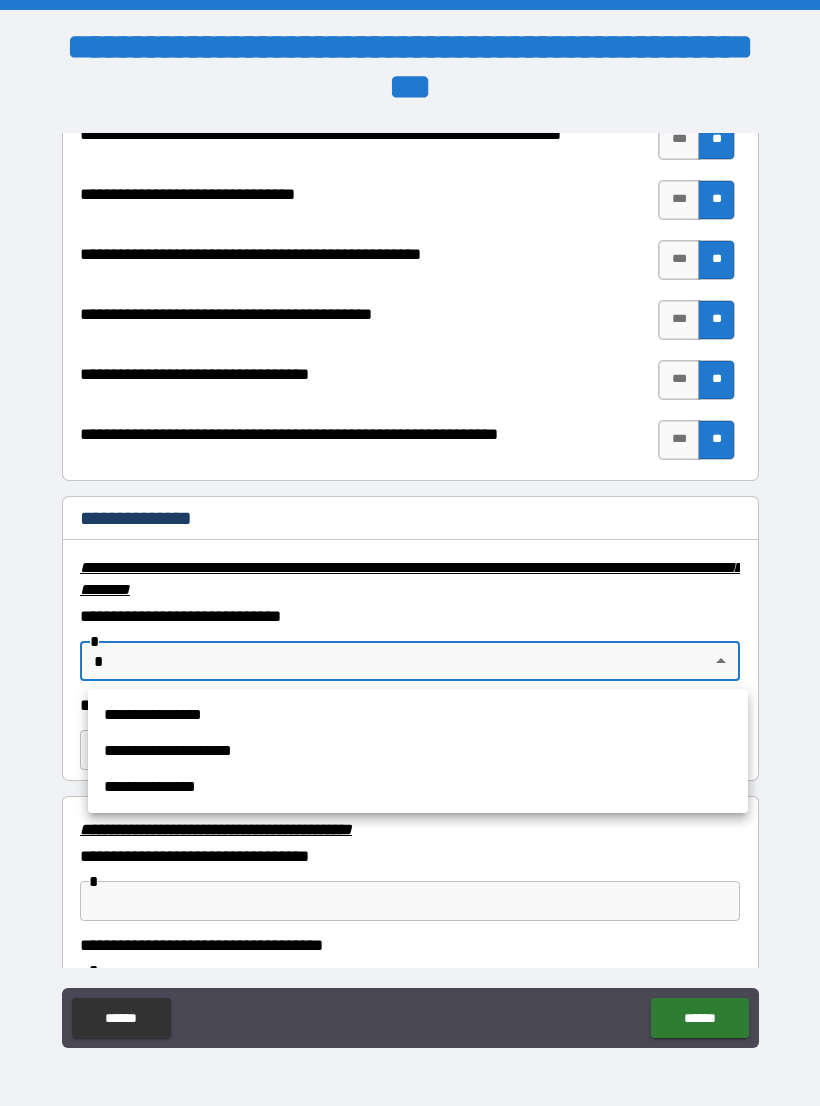 click on "**********" at bounding box center [418, 715] 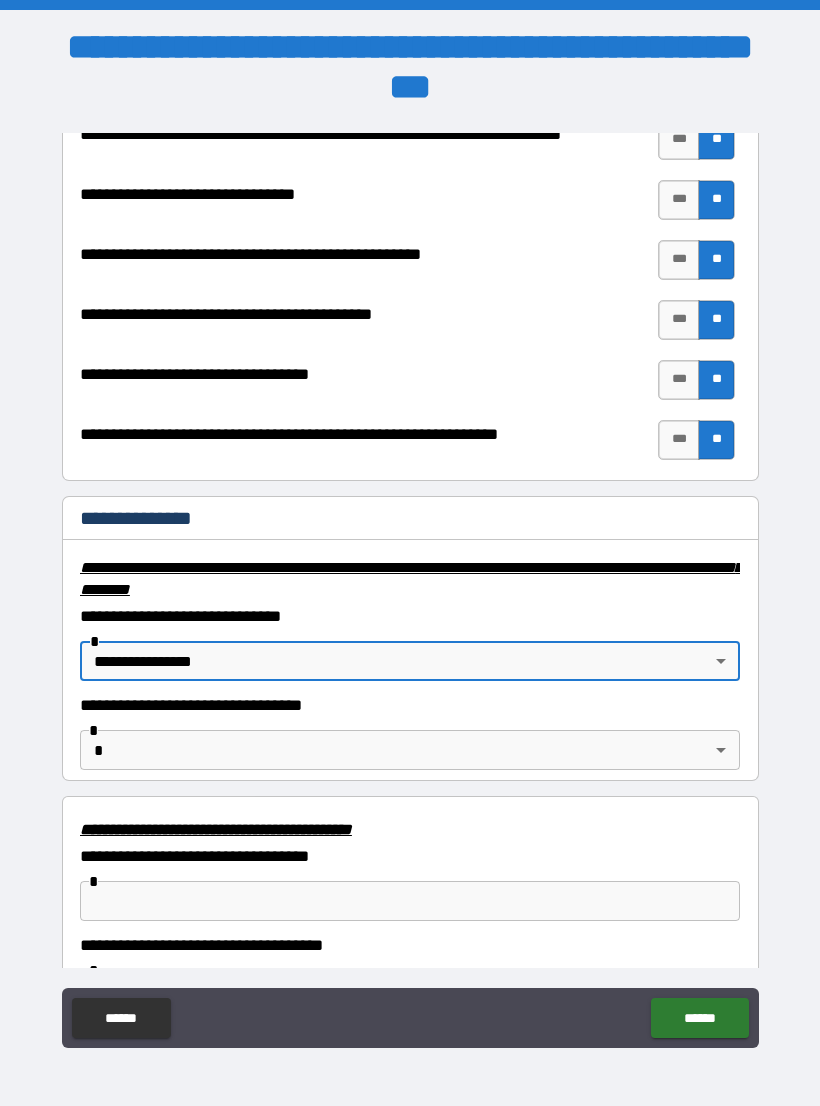 click on "**********" at bounding box center [410, 570] 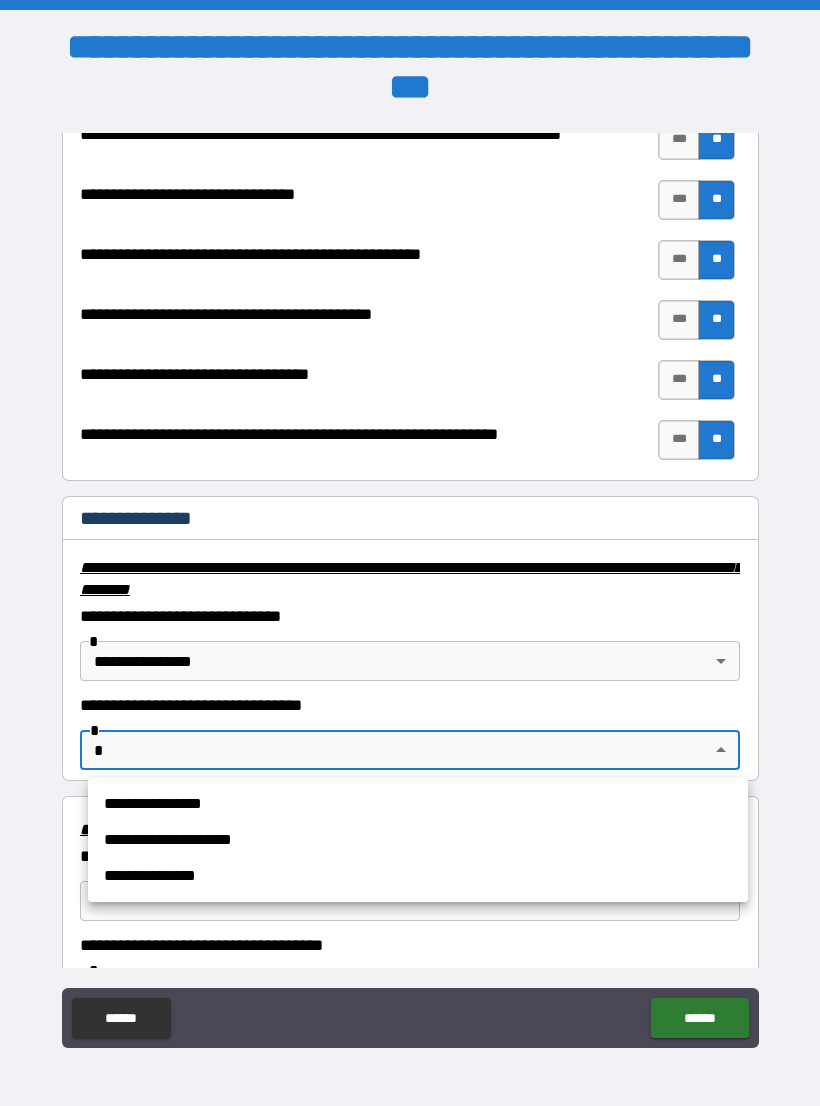 click on "**********" at bounding box center [418, 876] 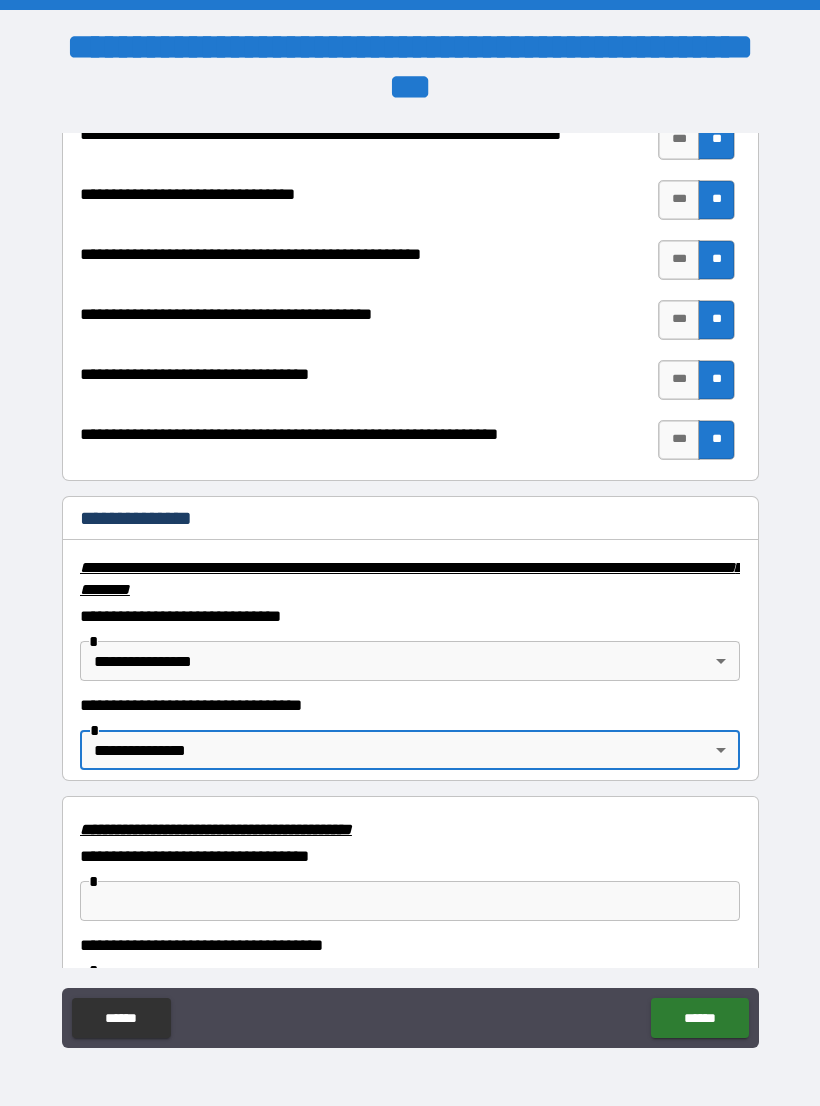 click on "**********" at bounding box center (410, 570) 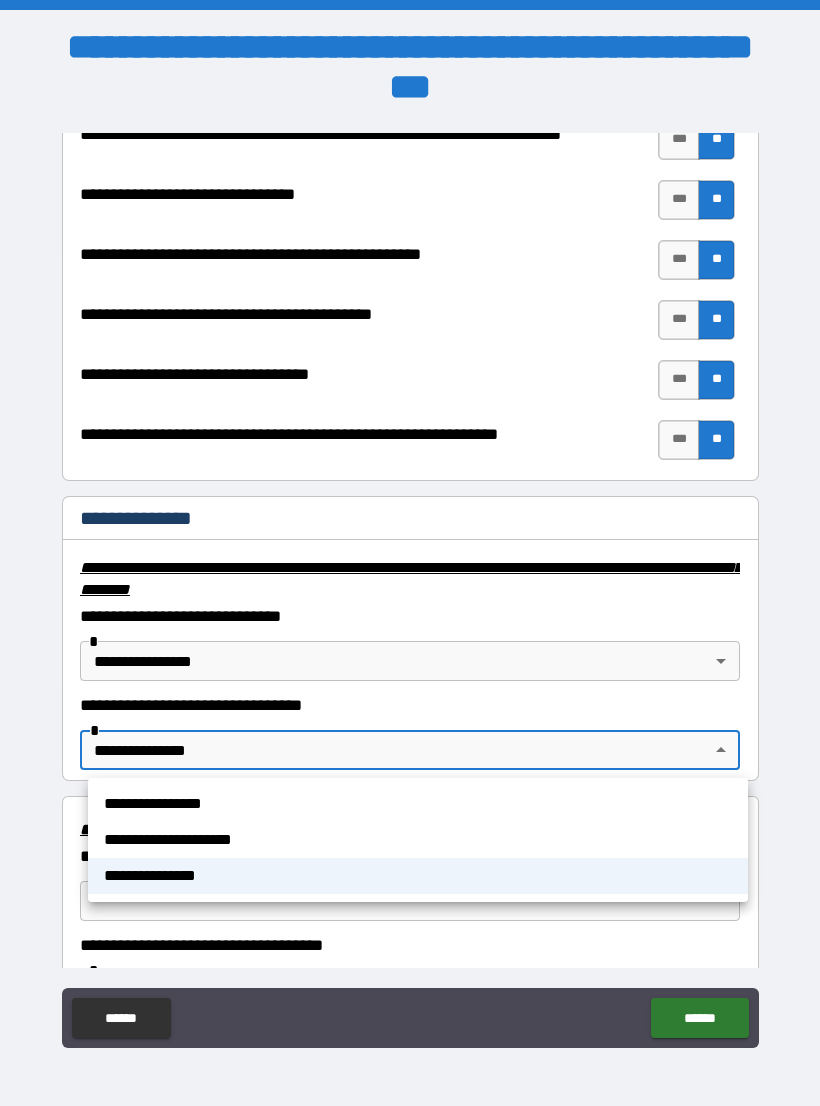 click on "**********" at bounding box center (418, 840) 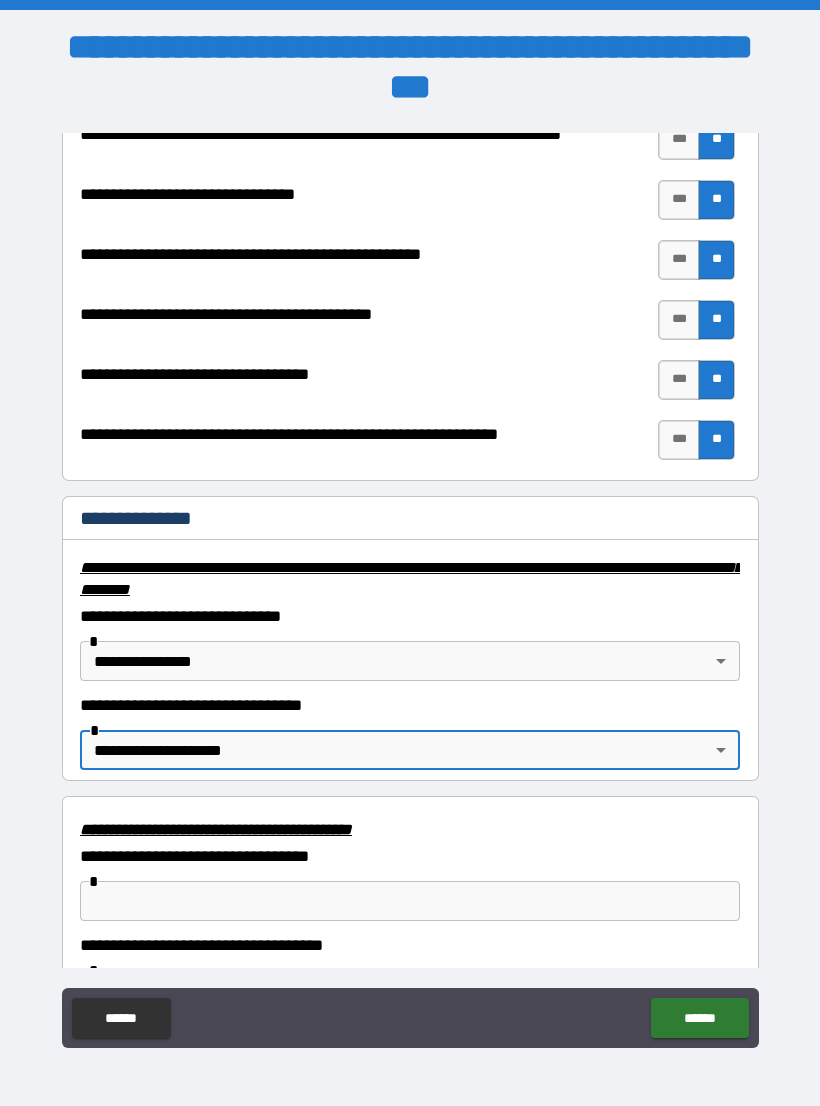 type on "**********" 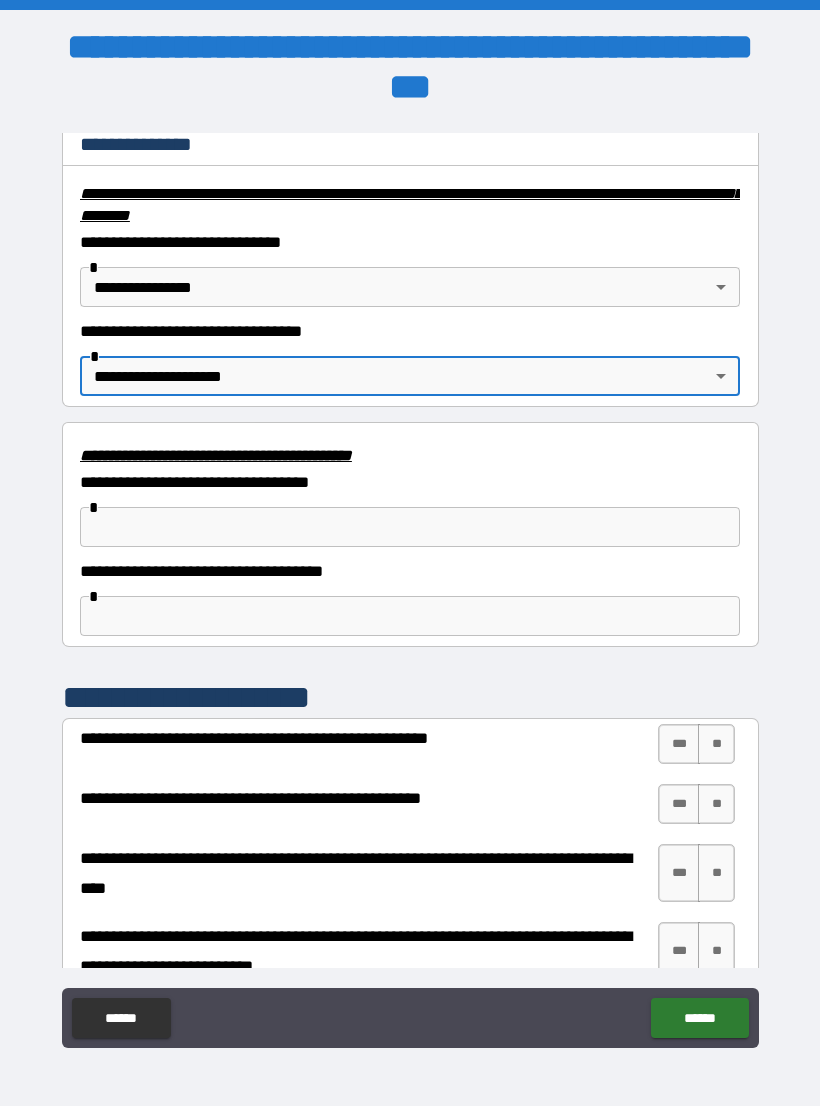 scroll, scrollTop: 3316, scrollLeft: 0, axis: vertical 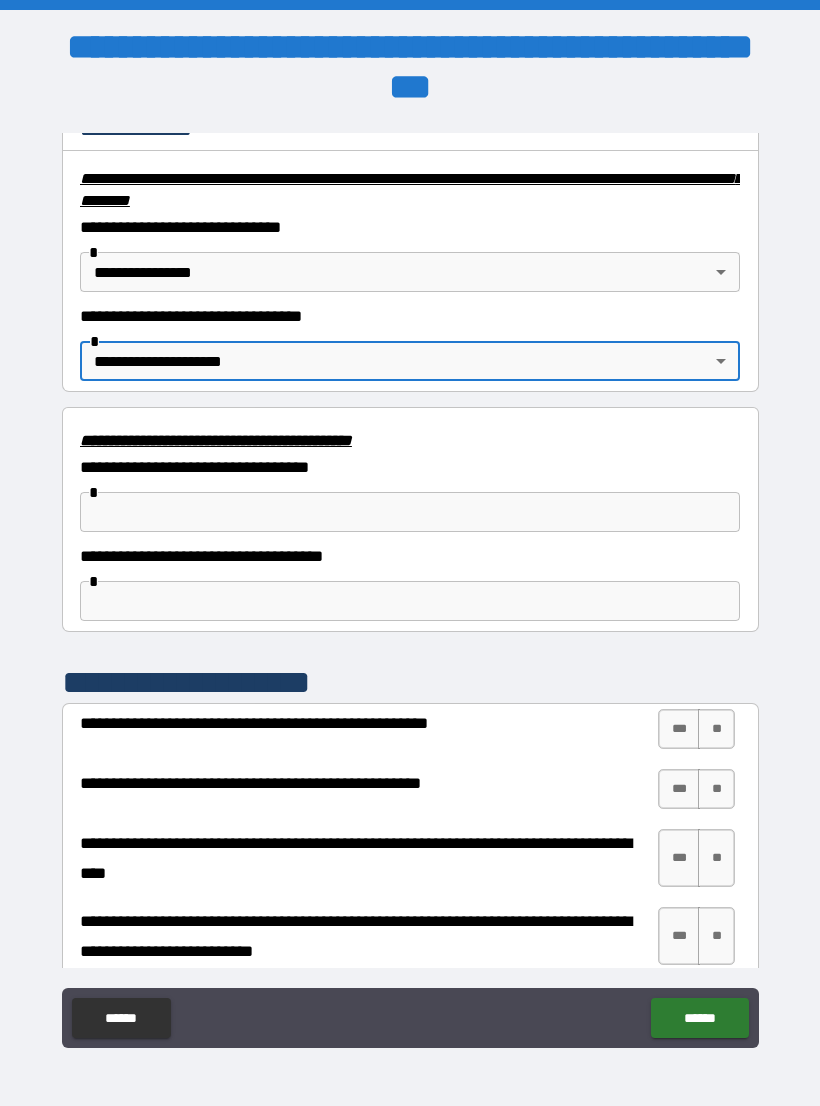 click on "**" at bounding box center (716, 729) 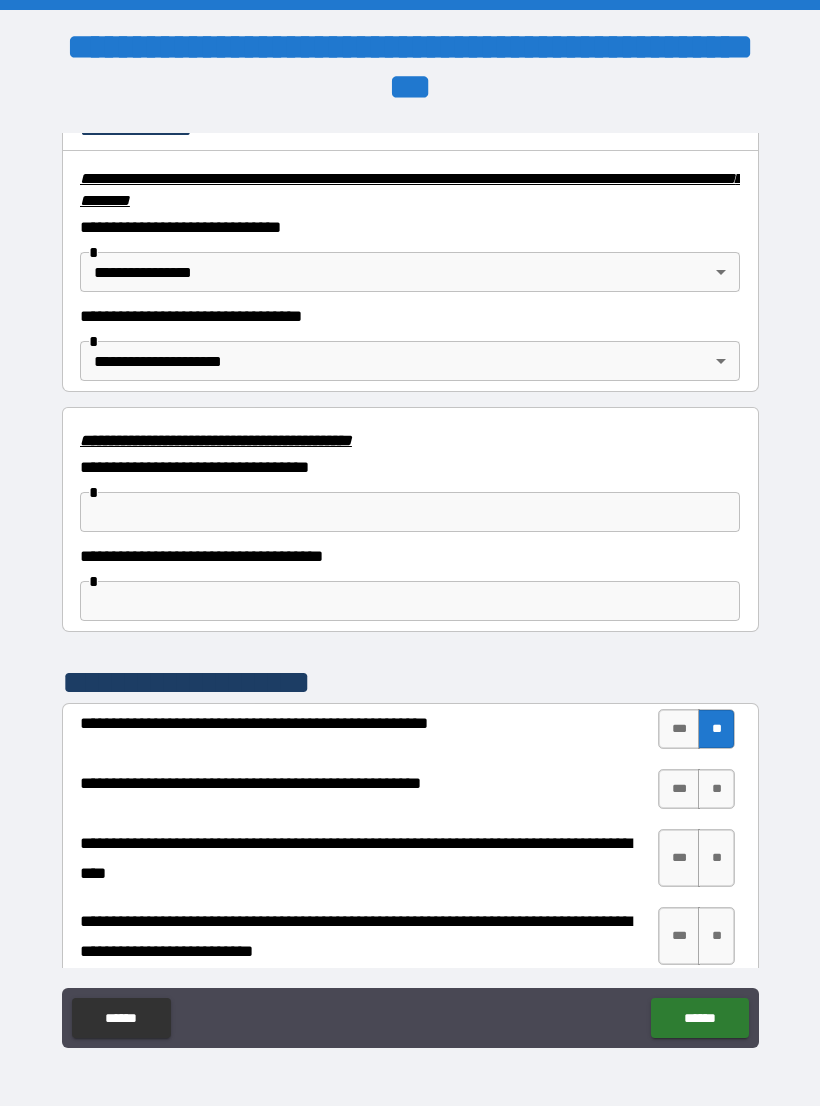 click on "**" at bounding box center (716, 789) 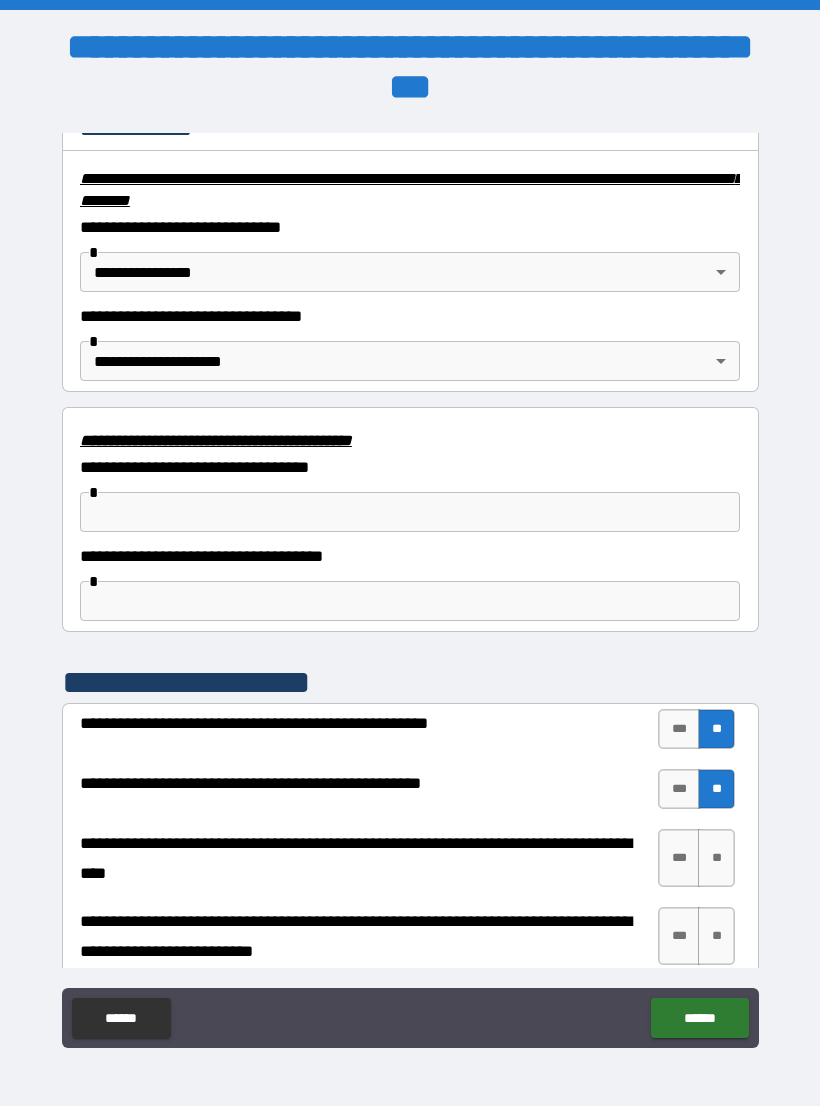 click on "**" at bounding box center (716, 858) 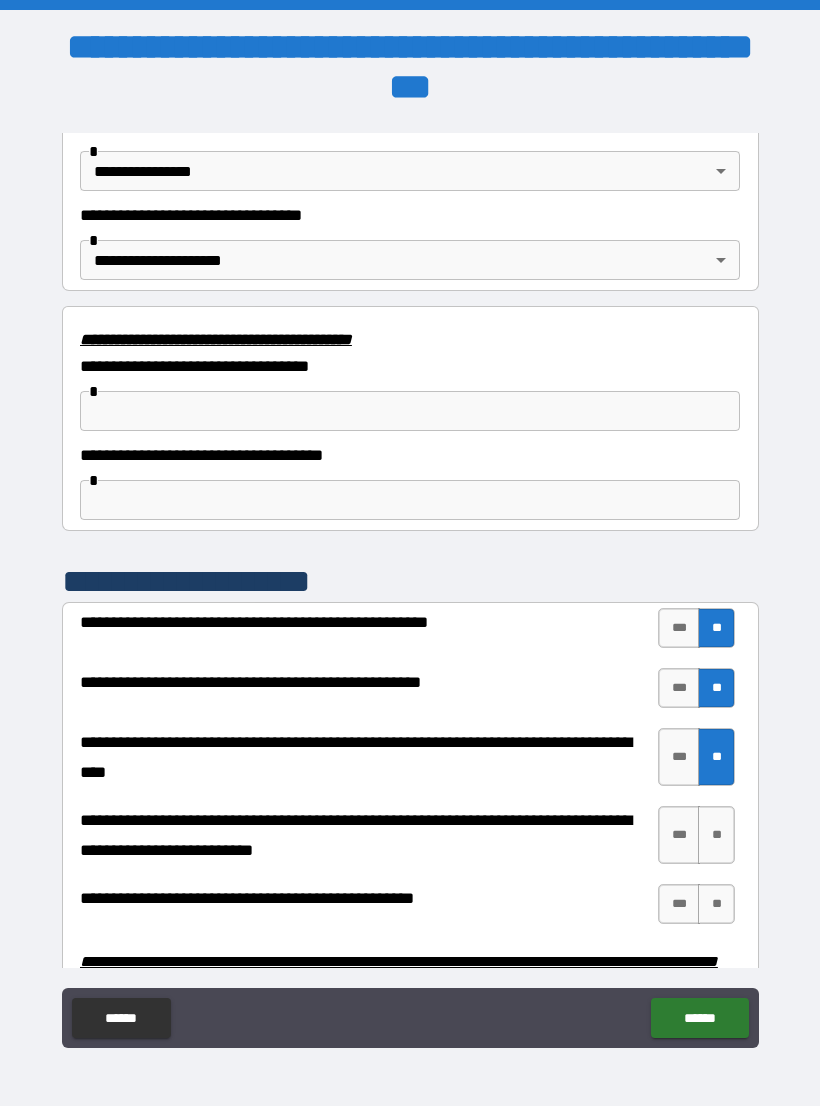 scroll, scrollTop: 3419, scrollLeft: 0, axis: vertical 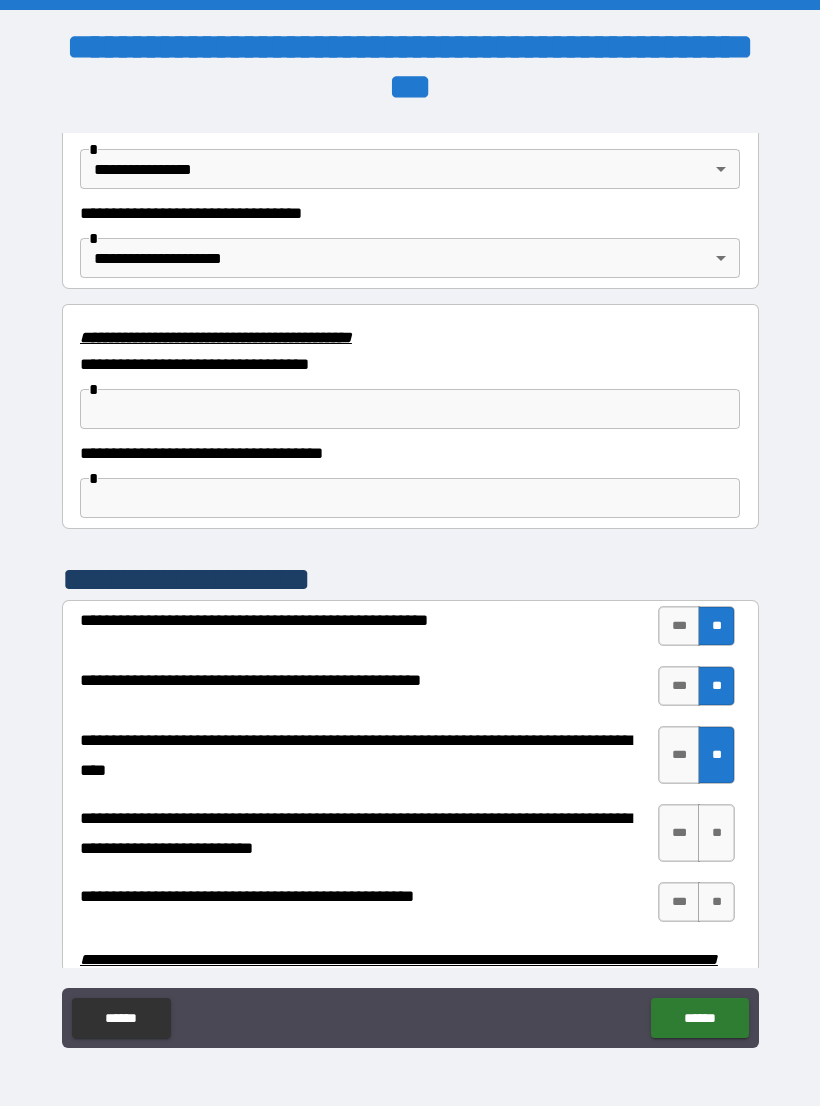 click on "**" at bounding box center [716, 833] 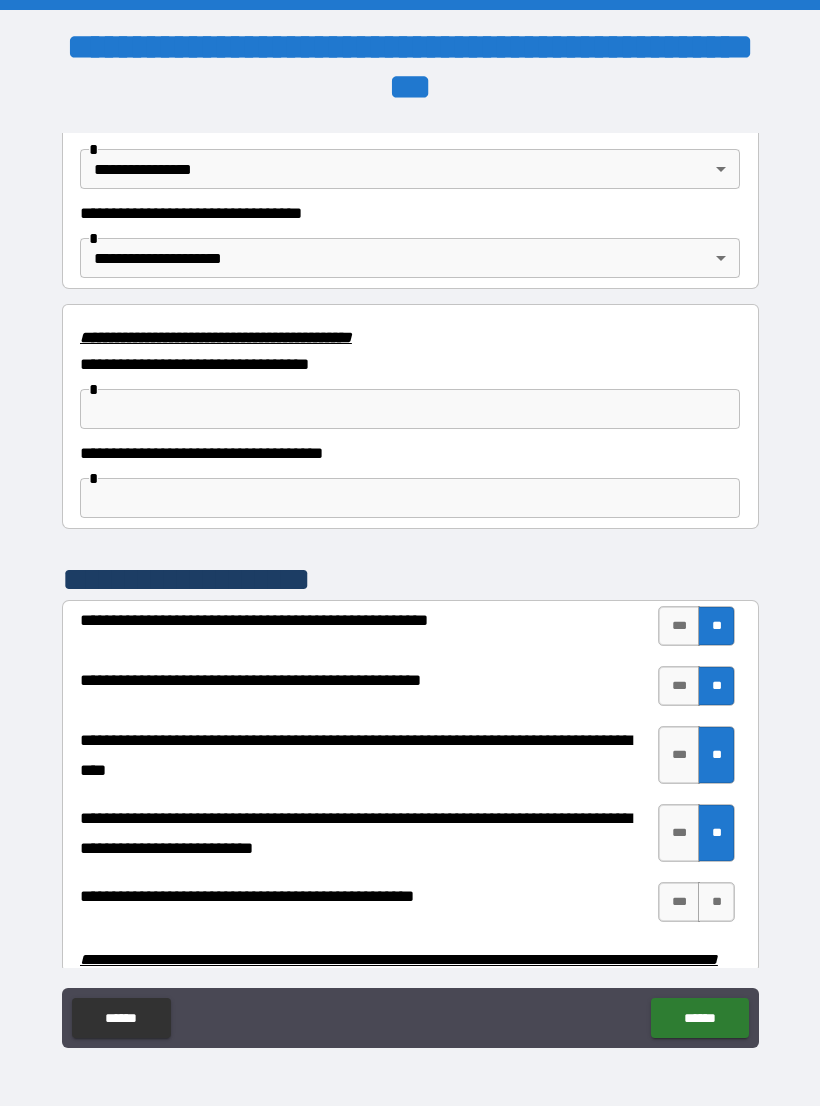 click on "**" at bounding box center (716, 902) 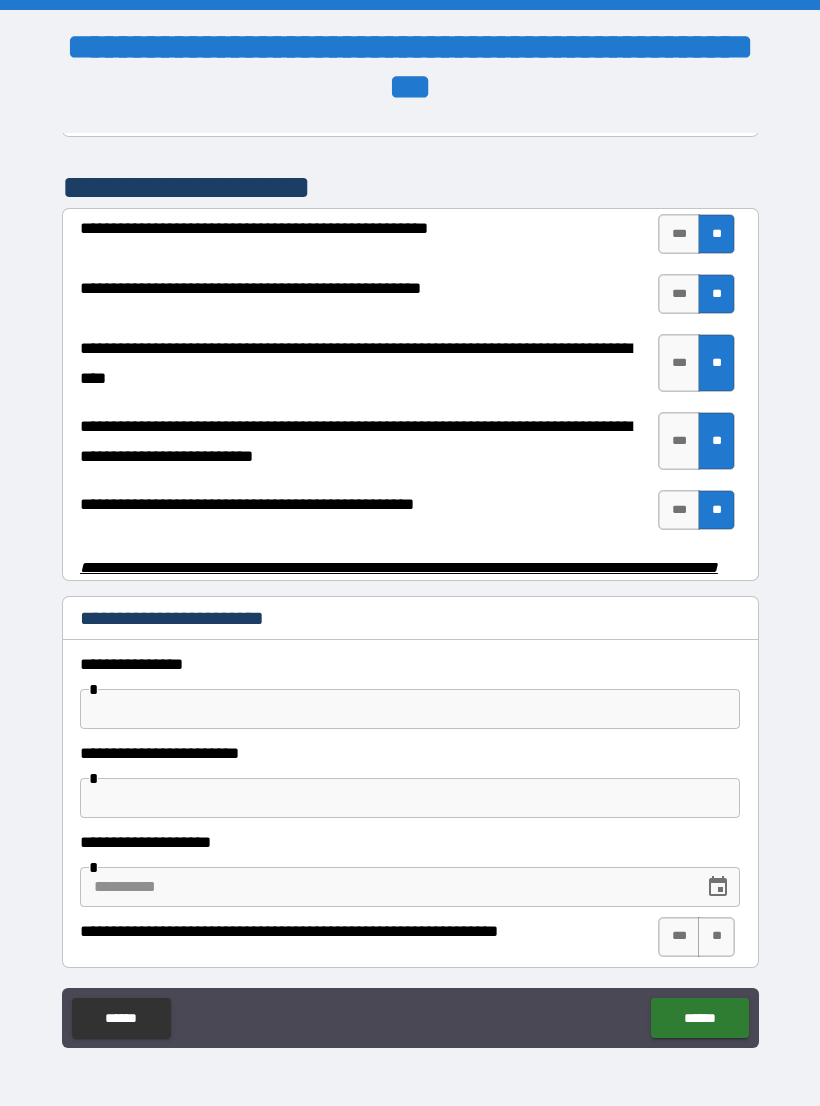 scroll, scrollTop: 3830, scrollLeft: 0, axis: vertical 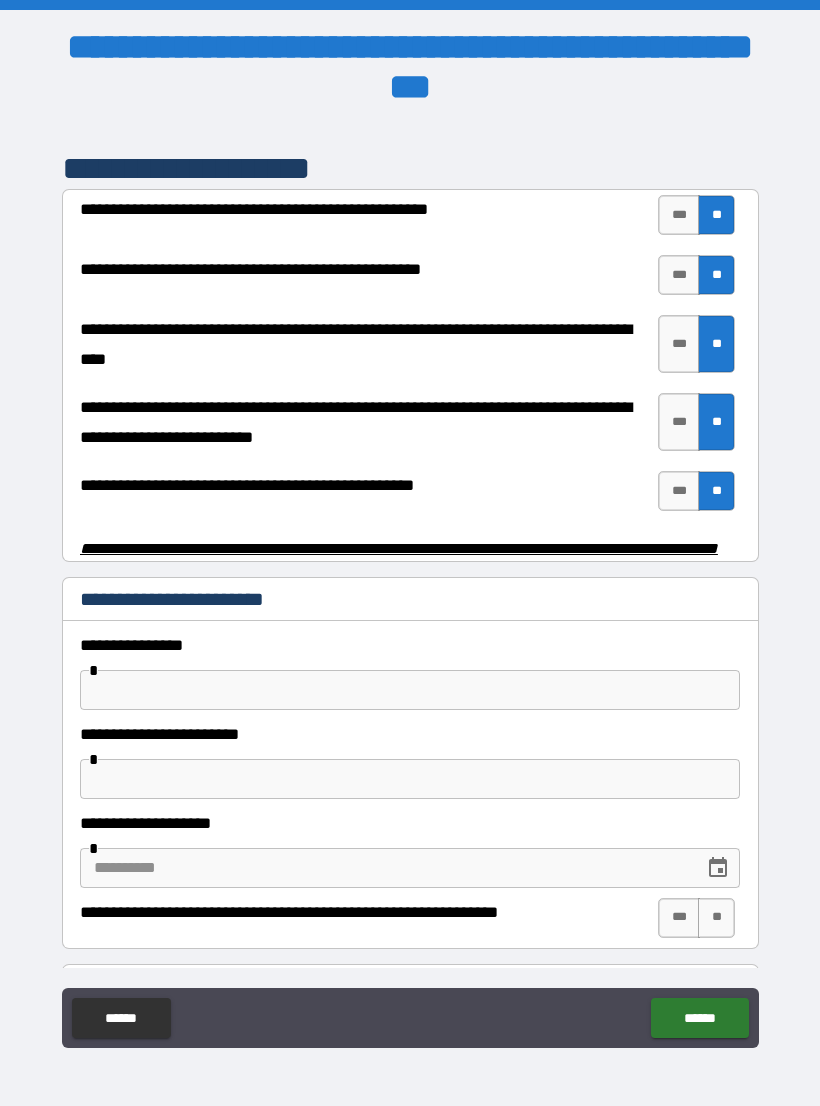 click at bounding box center [410, 690] 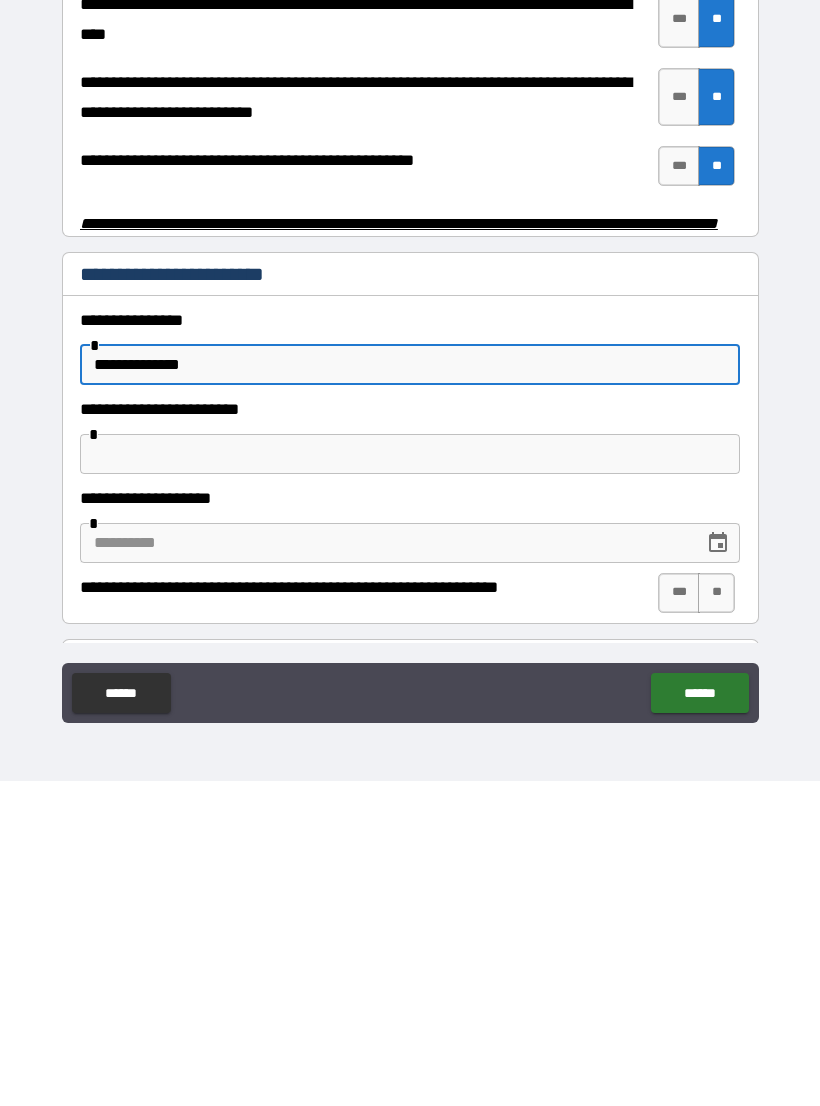 type on "**********" 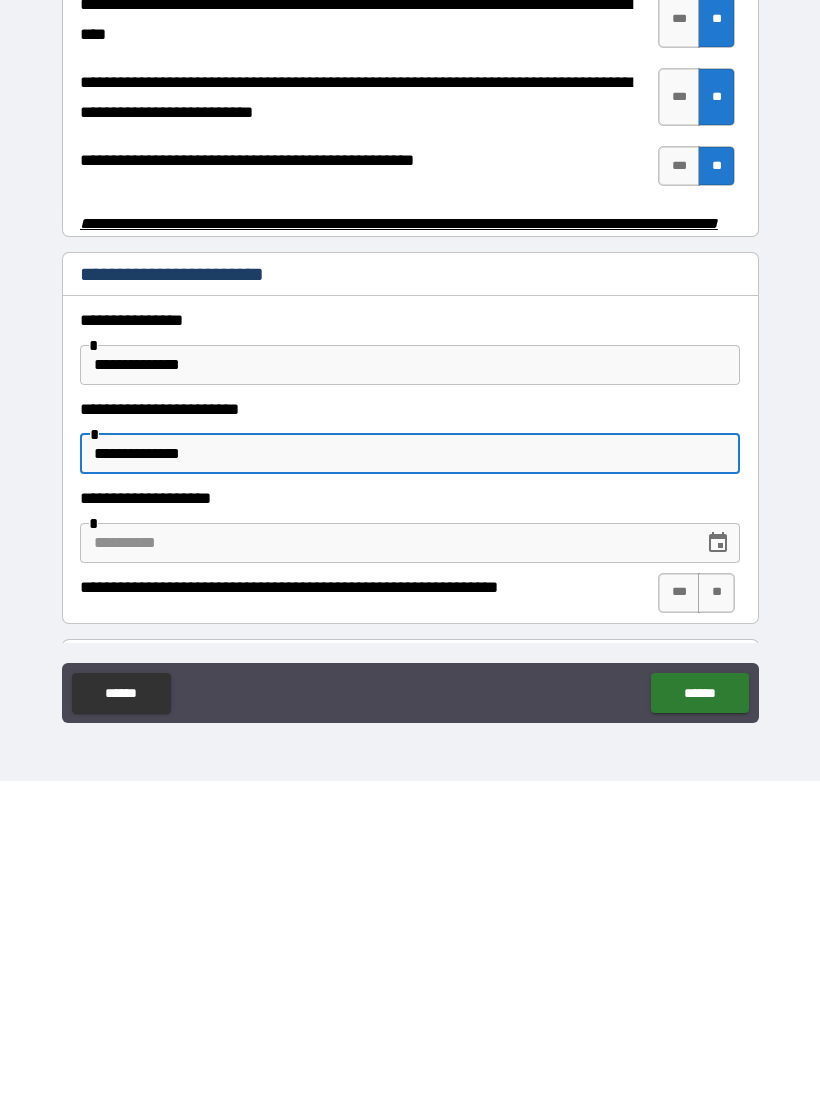 type on "**********" 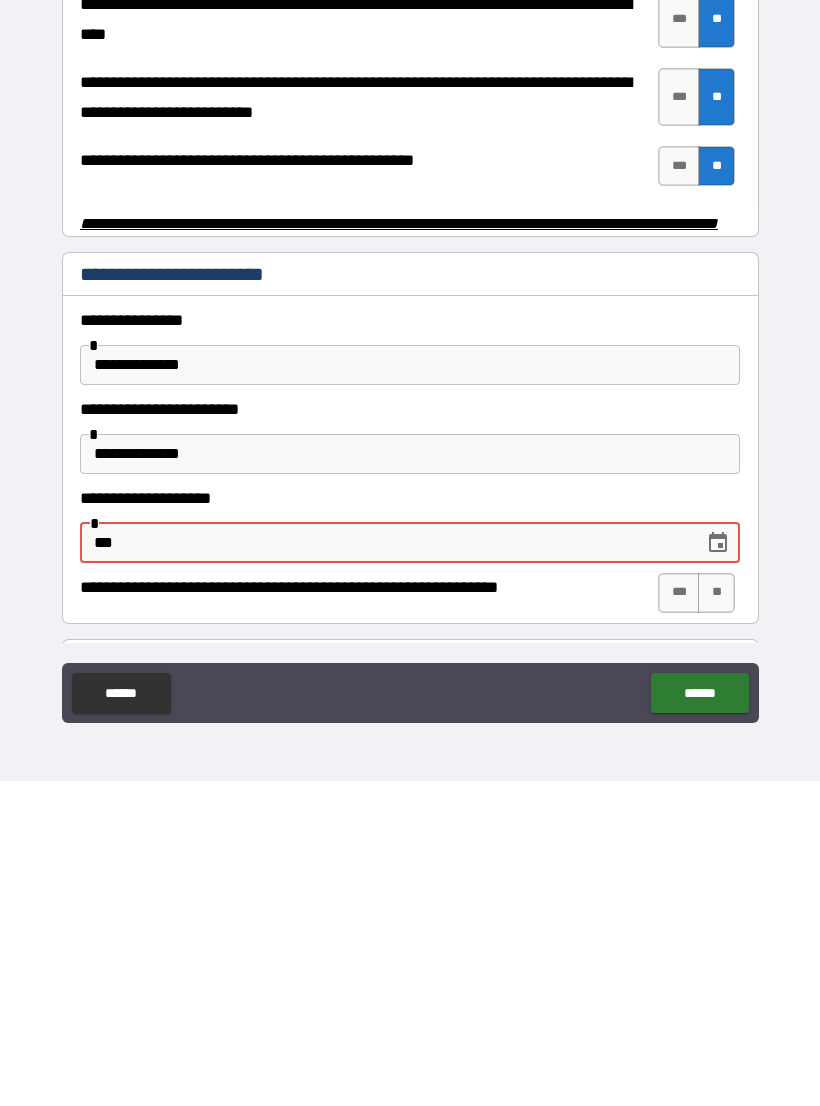 click on "***" at bounding box center (385, 868) 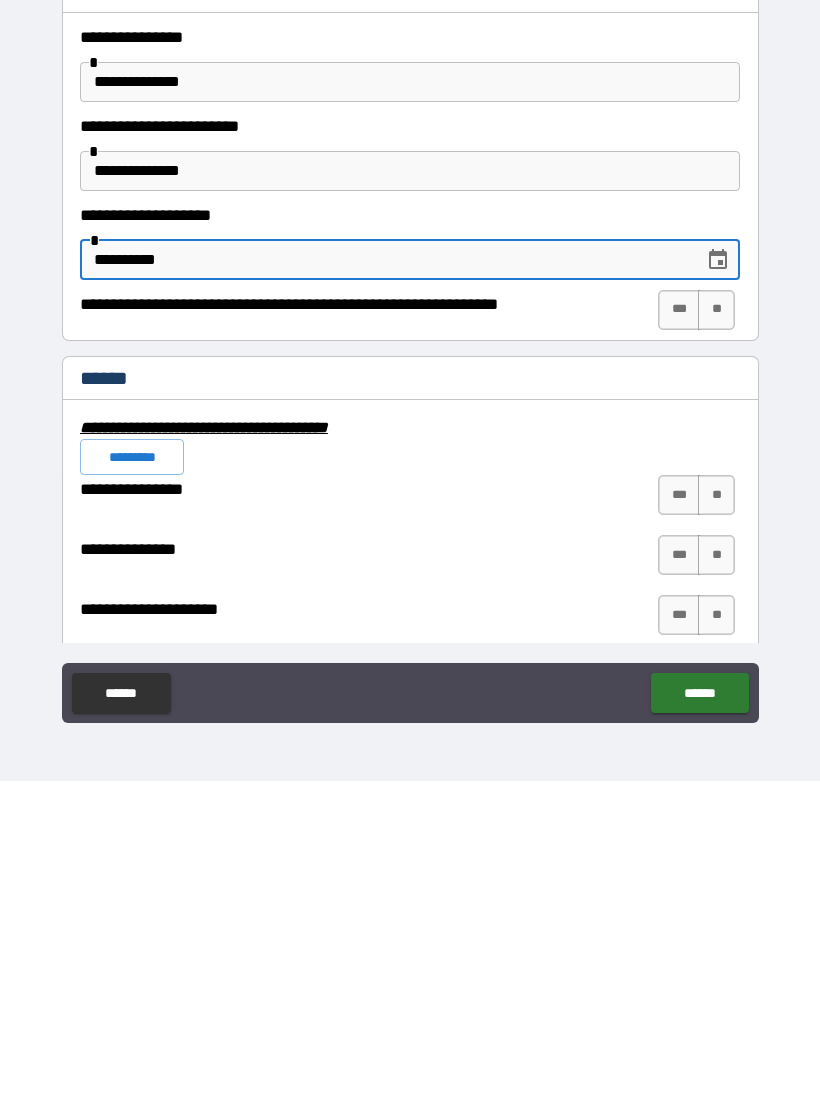 scroll, scrollTop: 4114, scrollLeft: 0, axis: vertical 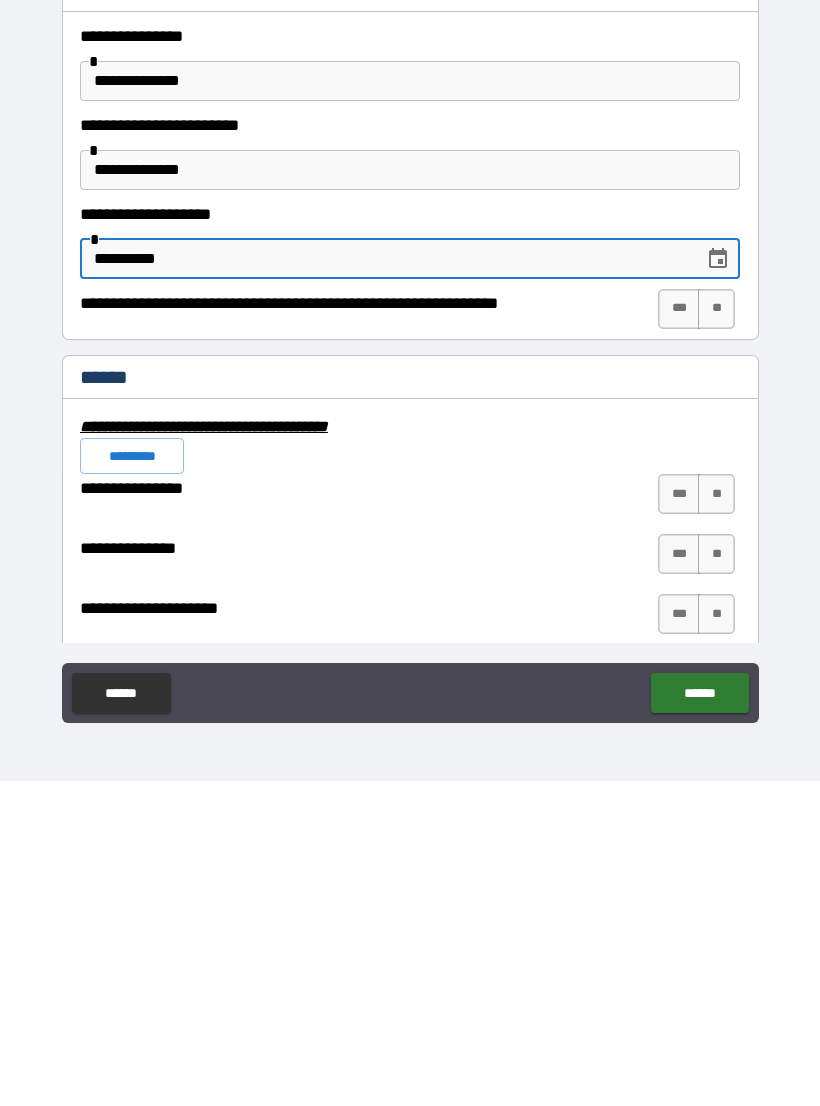 type on "**********" 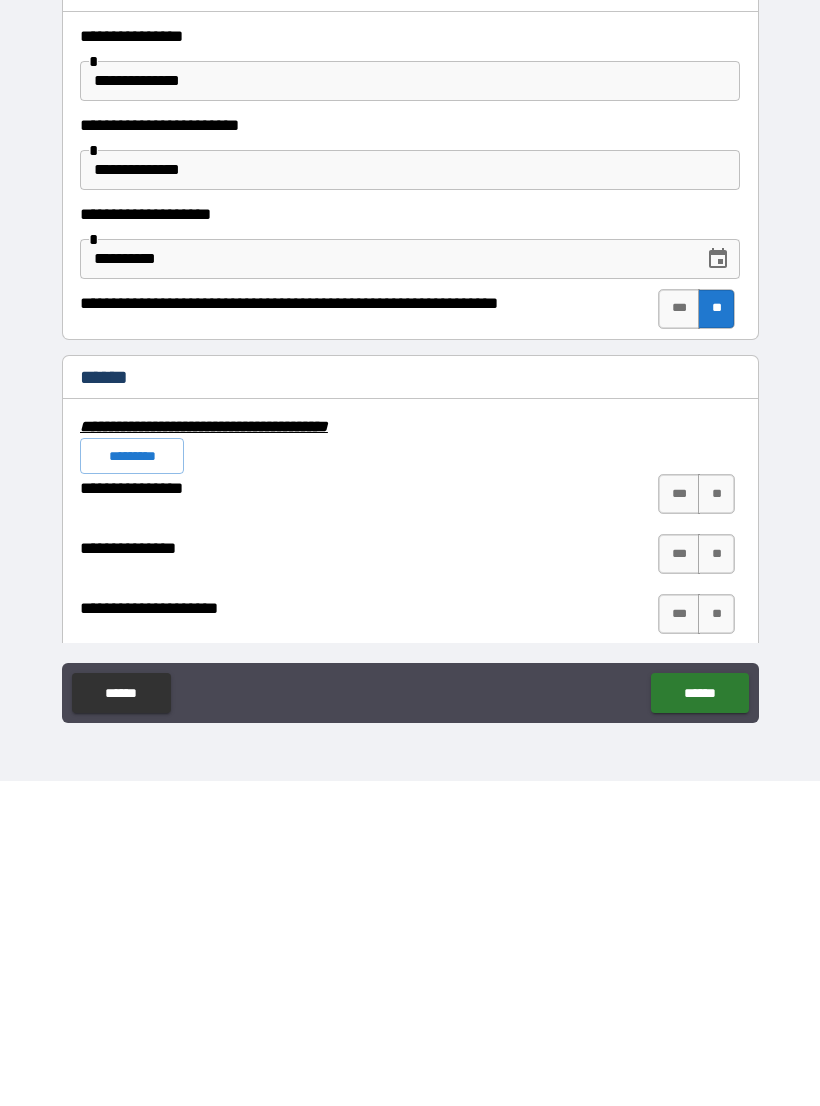 scroll, scrollTop: 34, scrollLeft: 0, axis: vertical 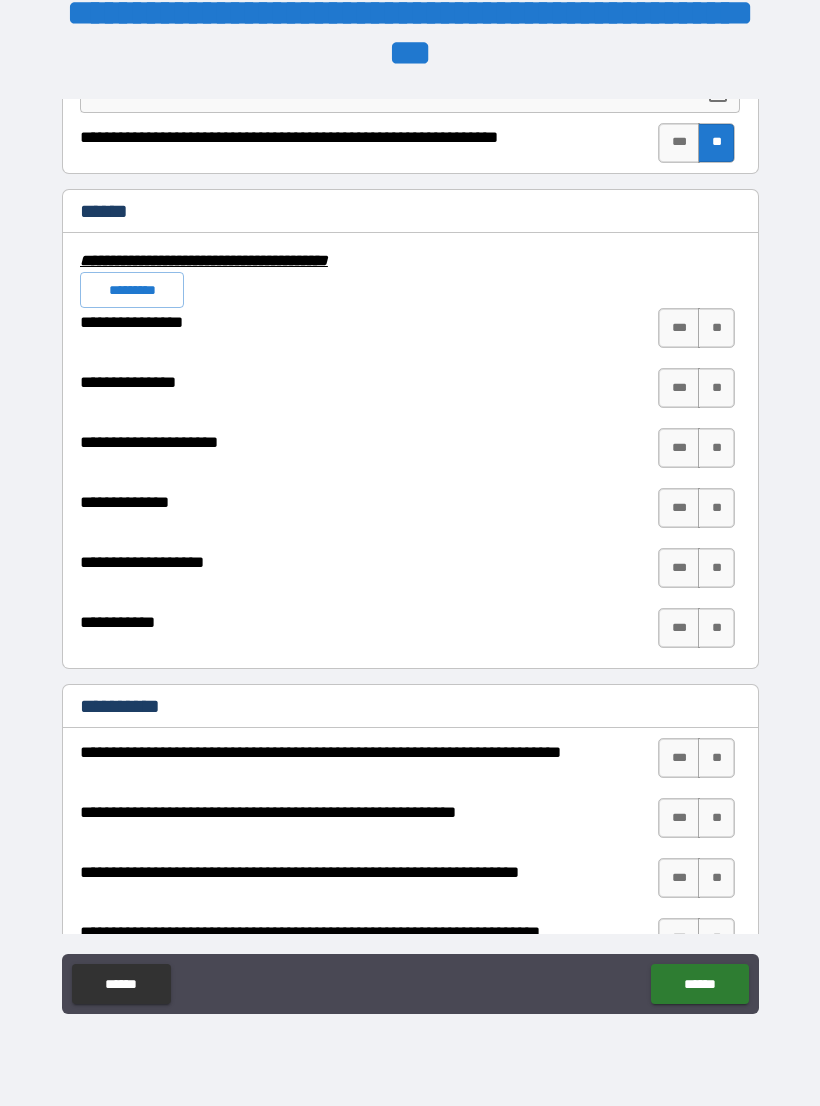 click on "*********" at bounding box center [132, 290] 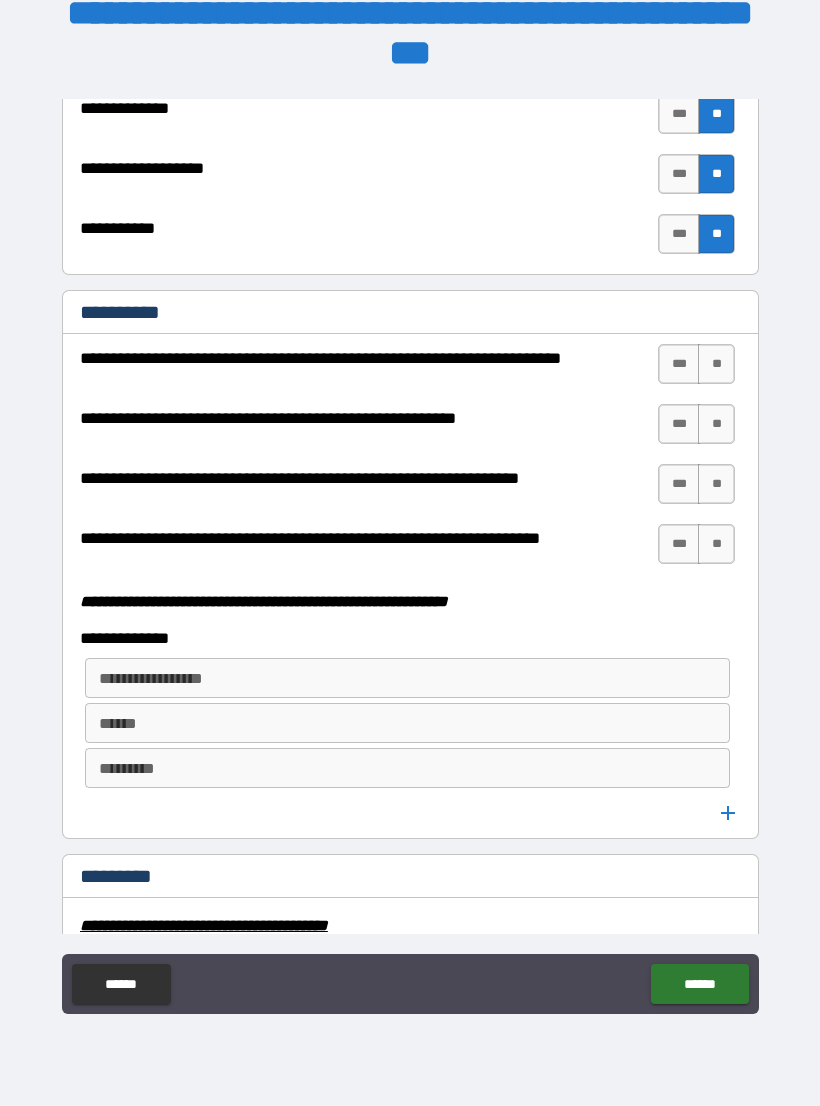 scroll, scrollTop: 5024, scrollLeft: 0, axis: vertical 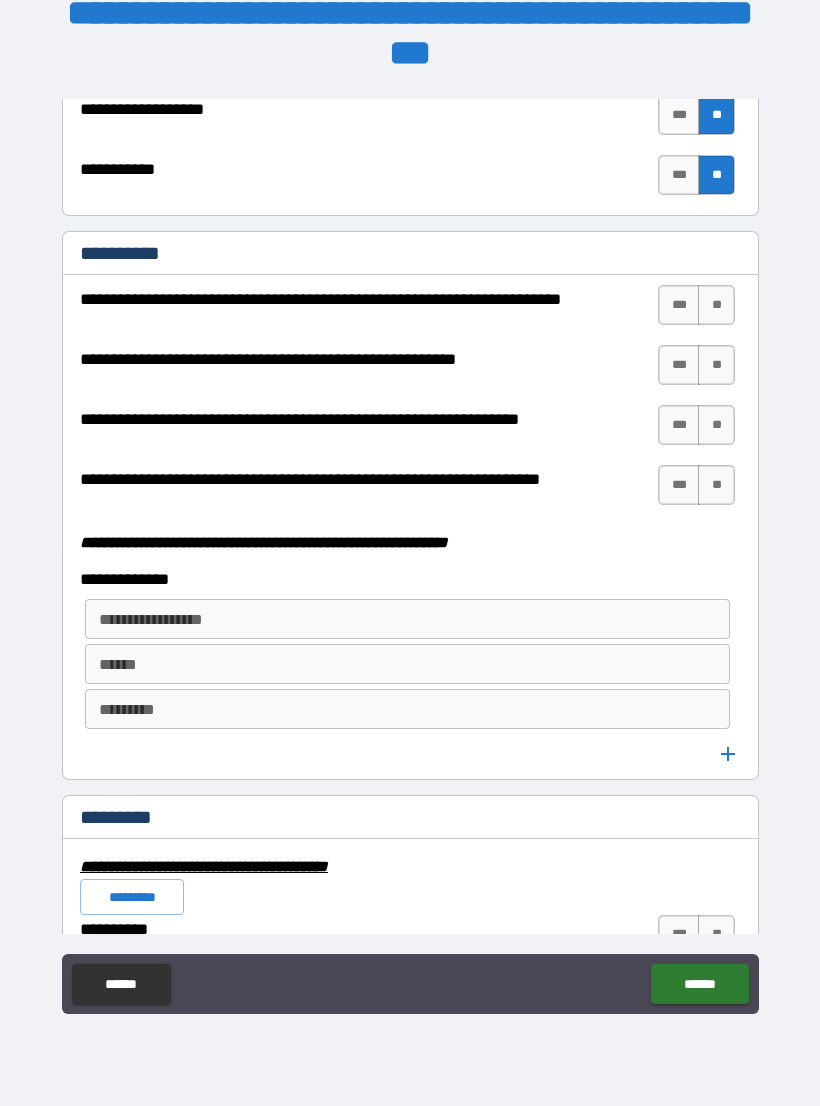 click on "**" at bounding box center [716, 305] 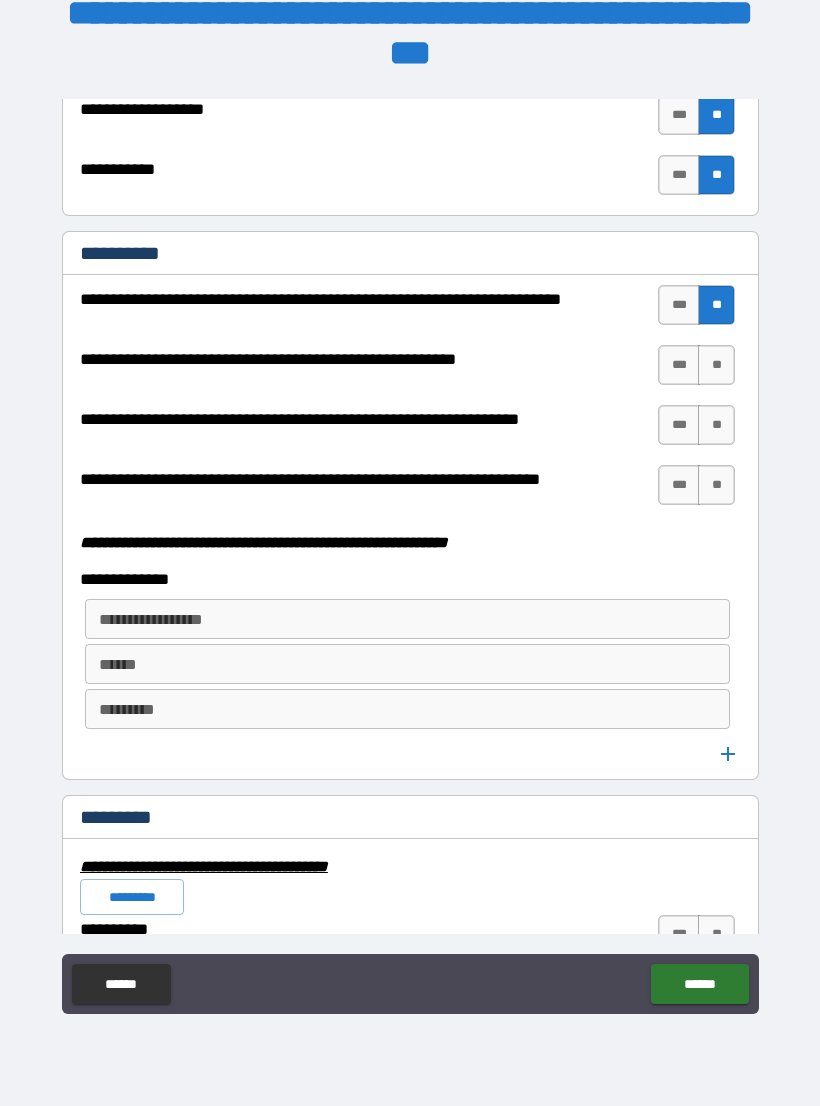 click on "**" at bounding box center (716, 365) 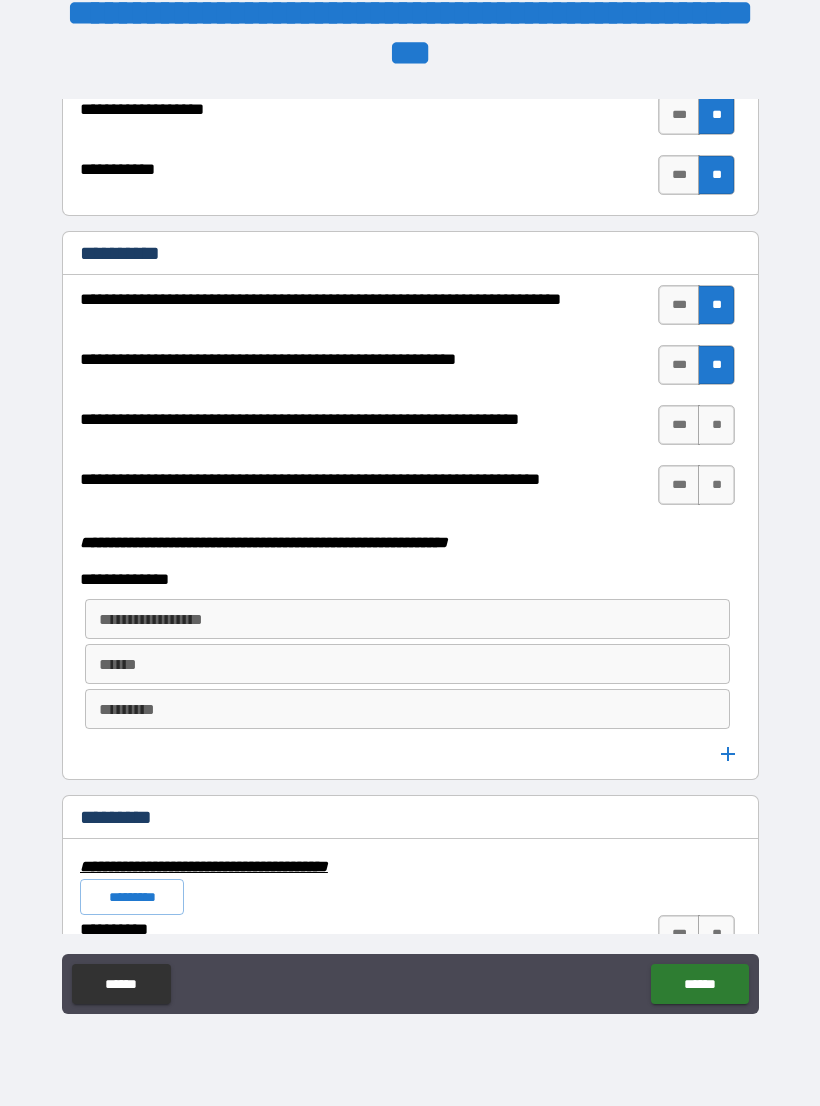 click on "**" at bounding box center (716, 425) 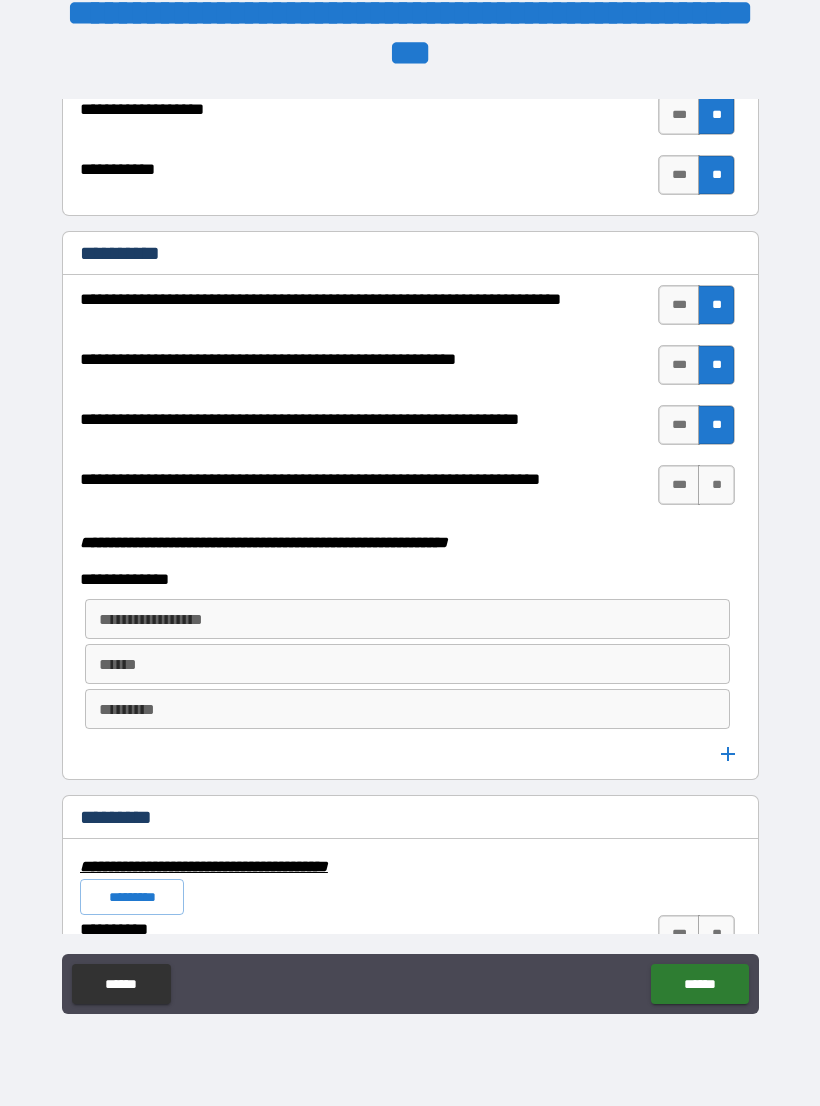 click on "**" at bounding box center (716, 485) 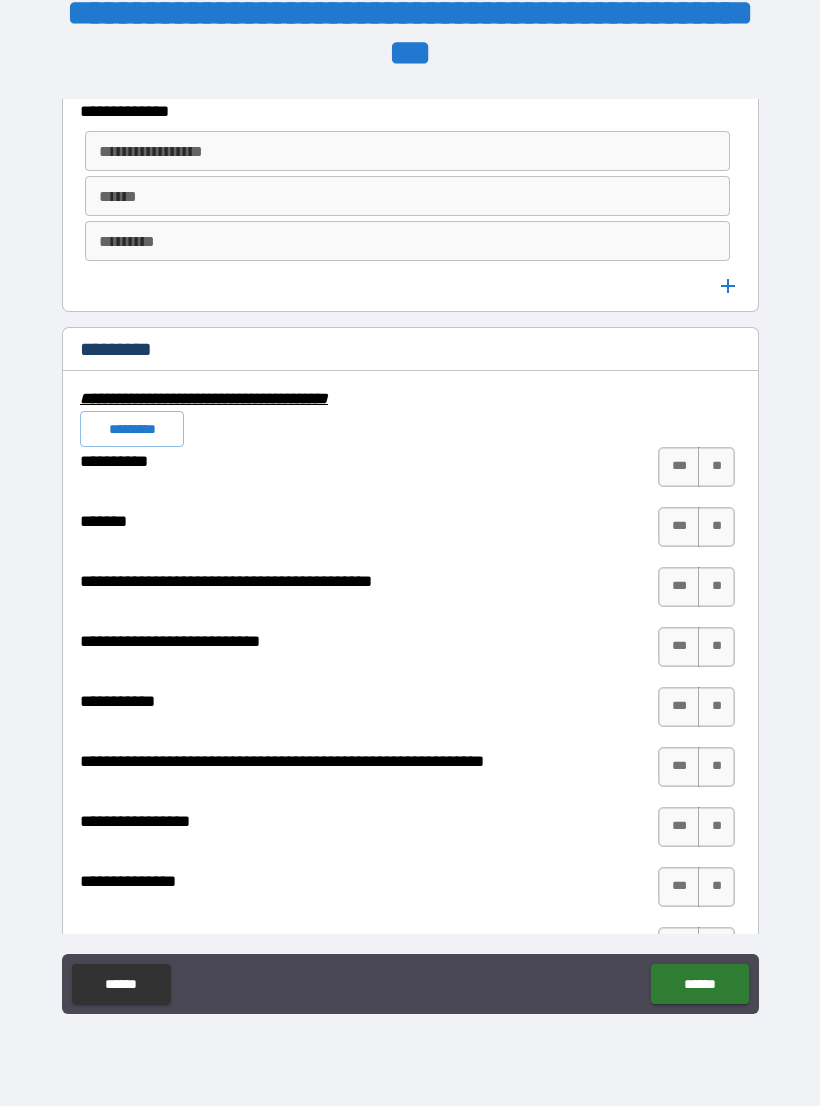 scroll, scrollTop: 5491, scrollLeft: 0, axis: vertical 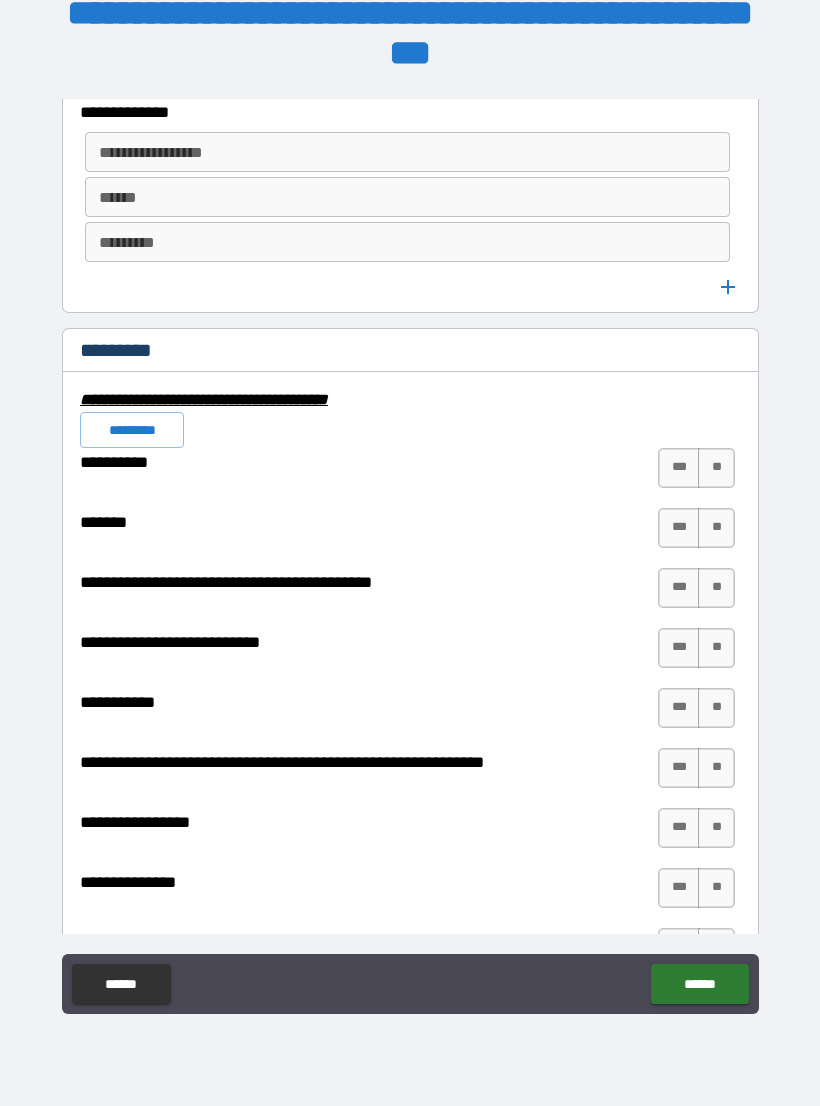 click on "*********" at bounding box center [132, 430] 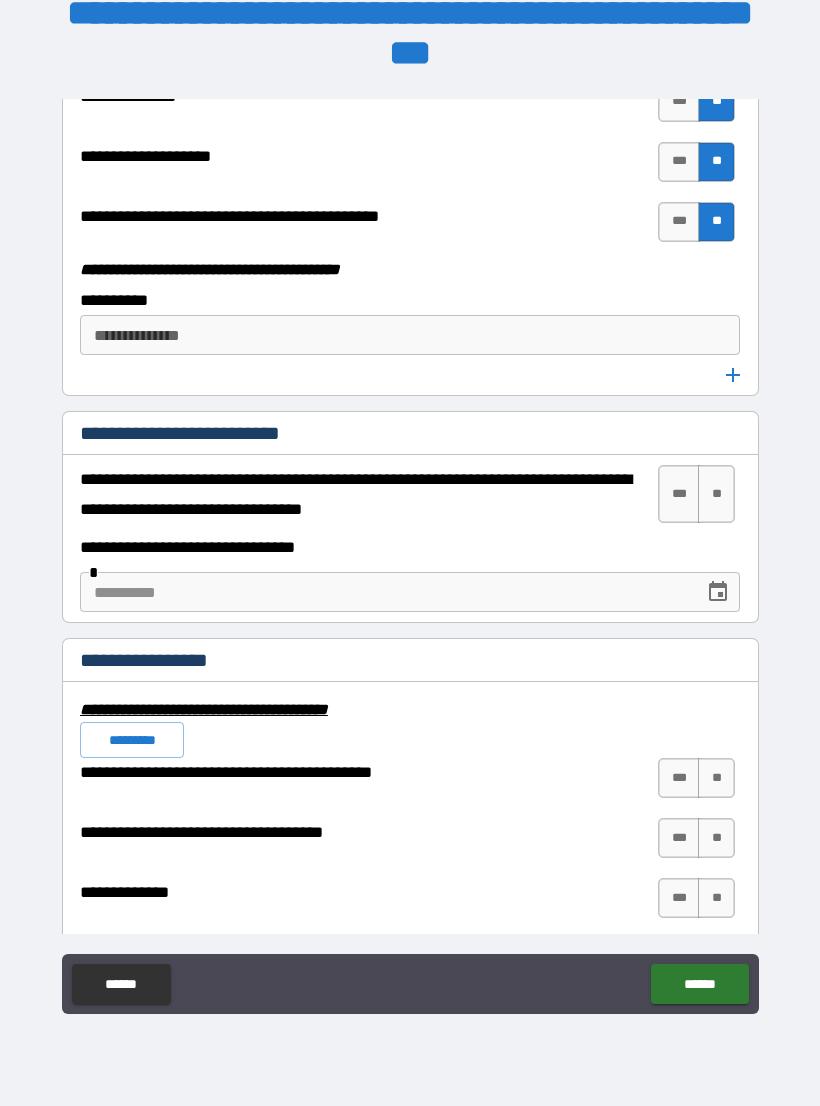 scroll, scrollTop: 6285, scrollLeft: 0, axis: vertical 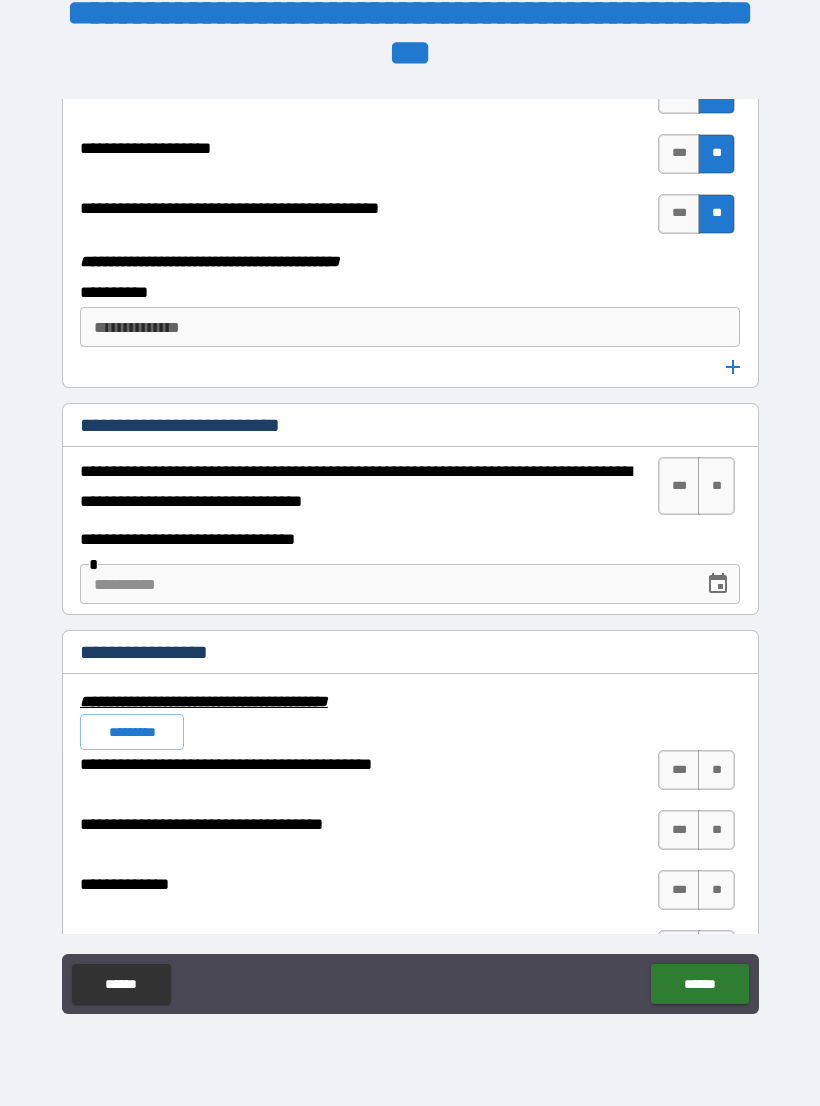 click on "**" at bounding box center (716, 486) 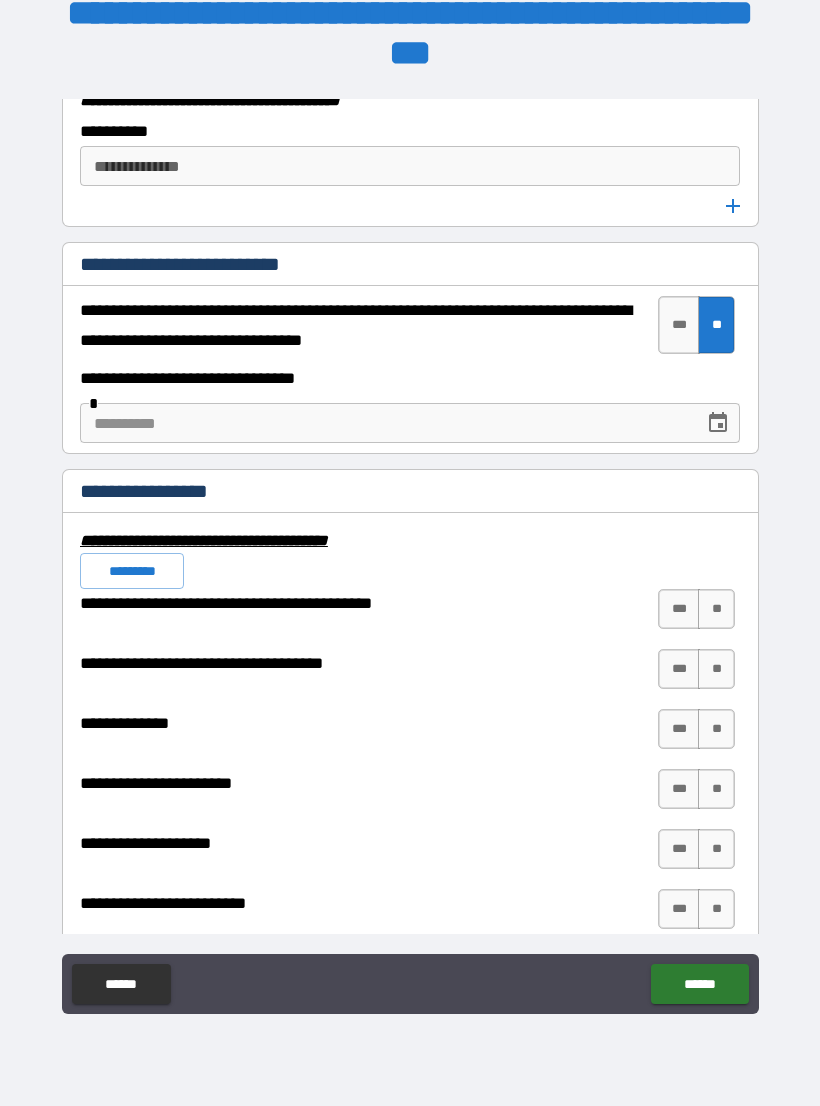 scroll, scrollTop: 6445, scrollLeft: 0, axis: vertical 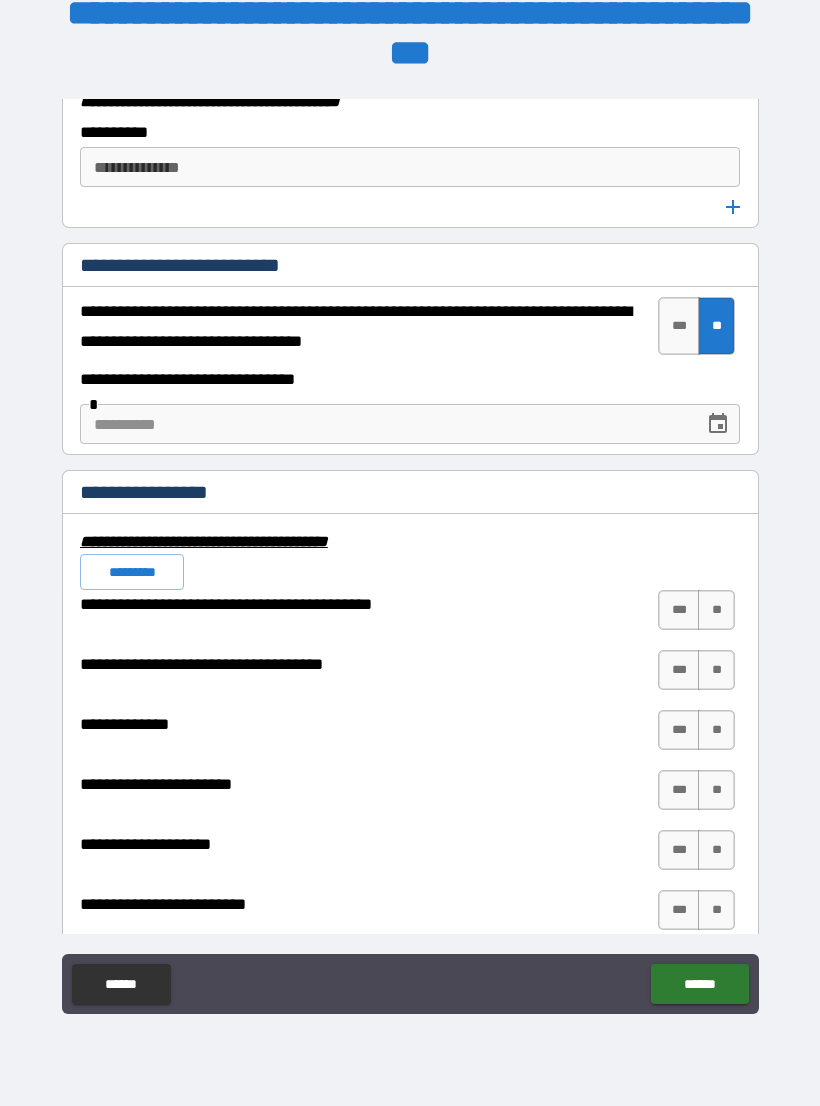 click on "*********" at bounding box center (132, 572) 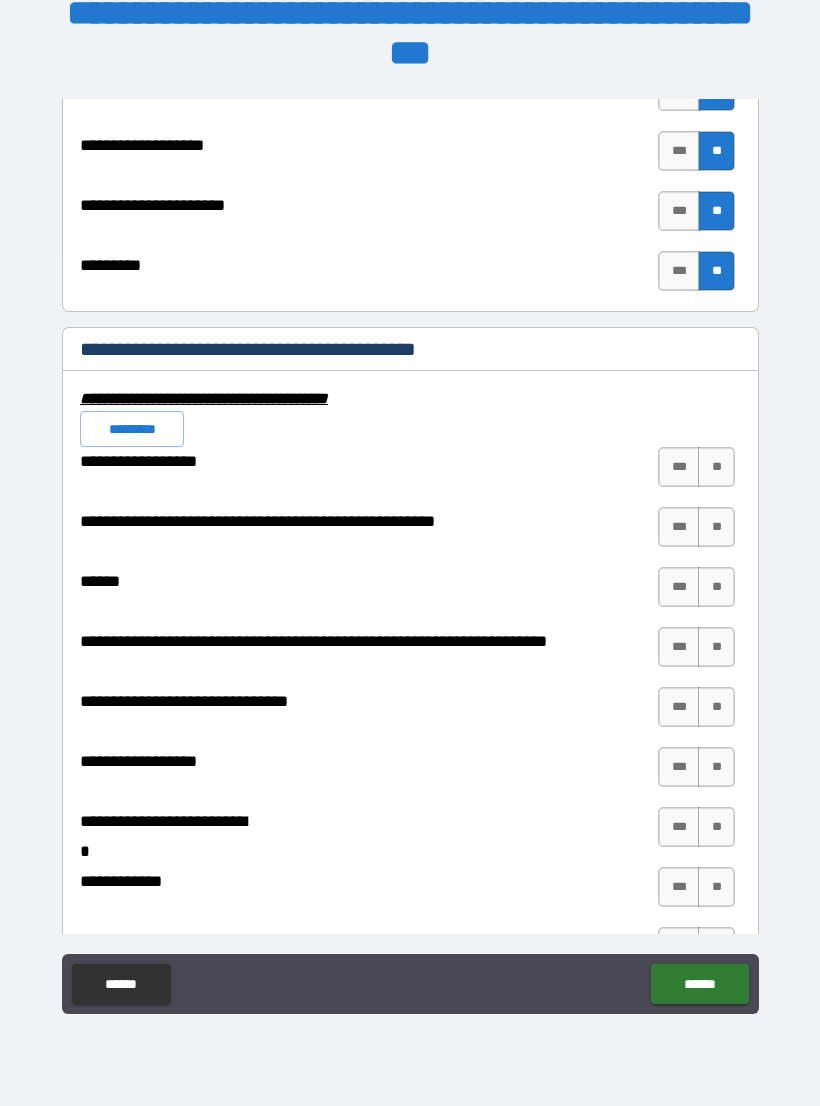 scroll, scrollTop: 7570, scrollLeft: 0, axis: vertical 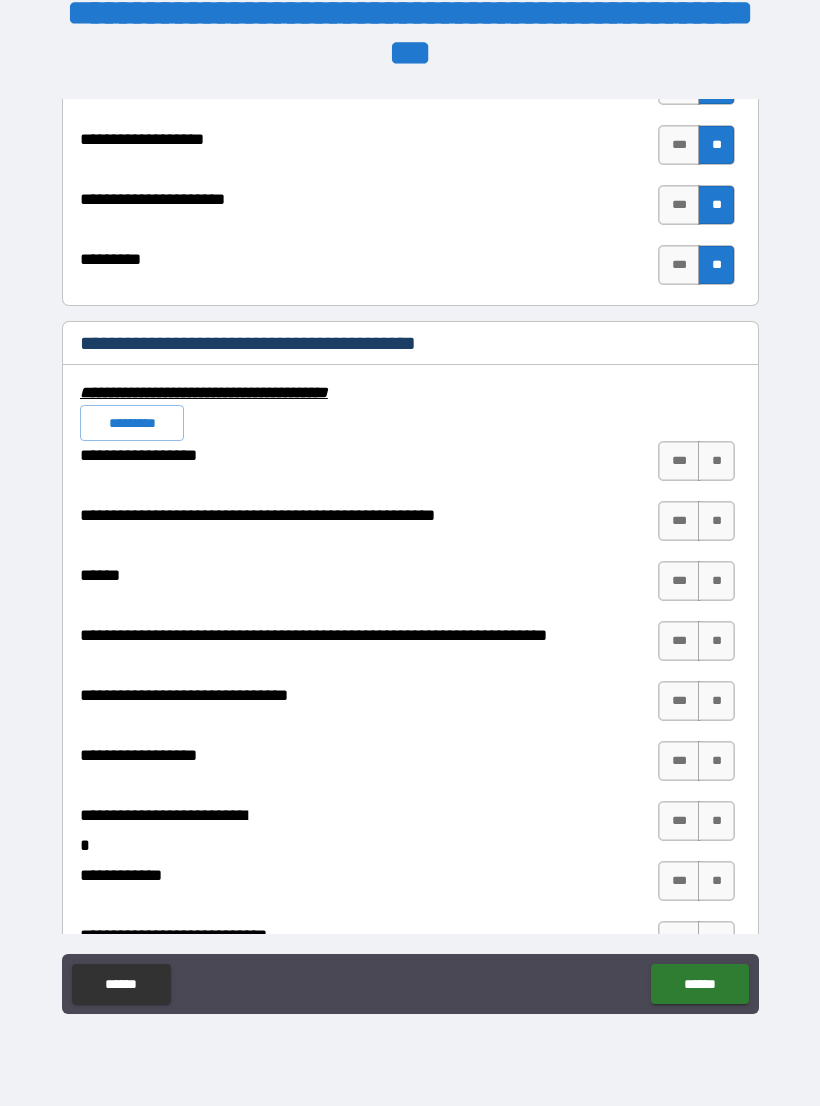 click on "*********" at bounding box center [132, 423] 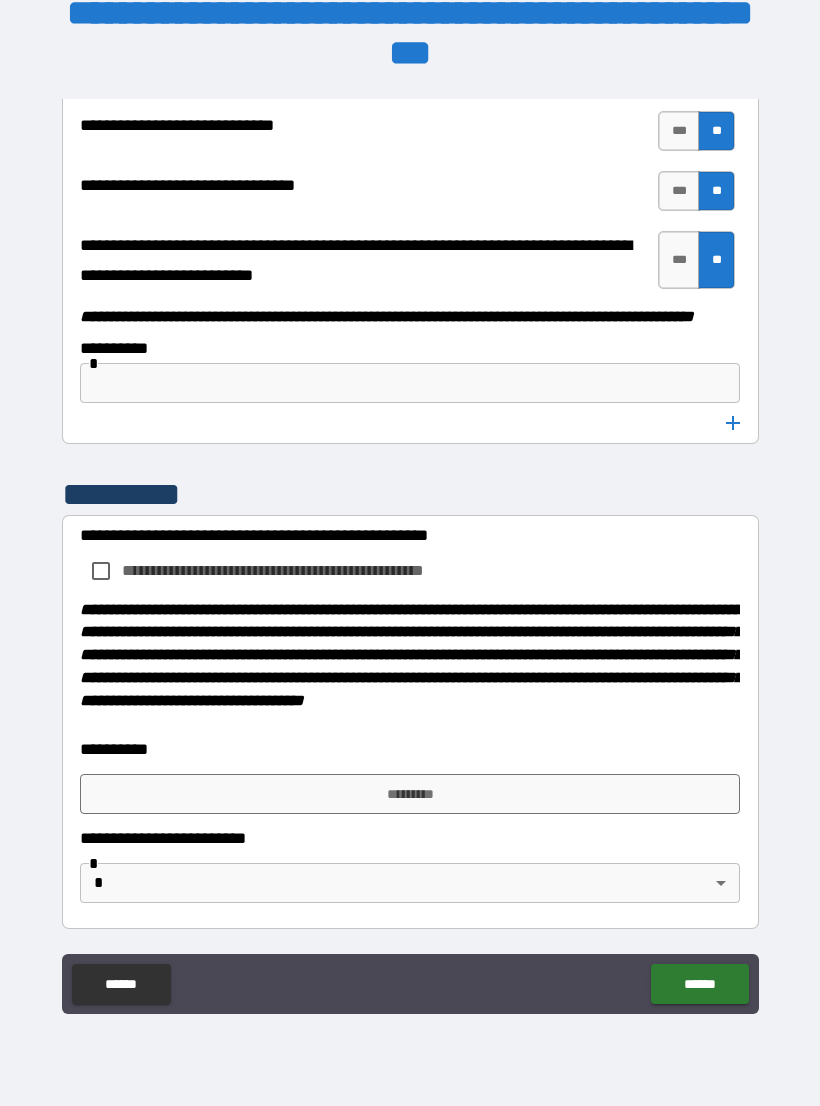 scroll, scrollTop: 10233, scrollLeft: 0, axis: vertical 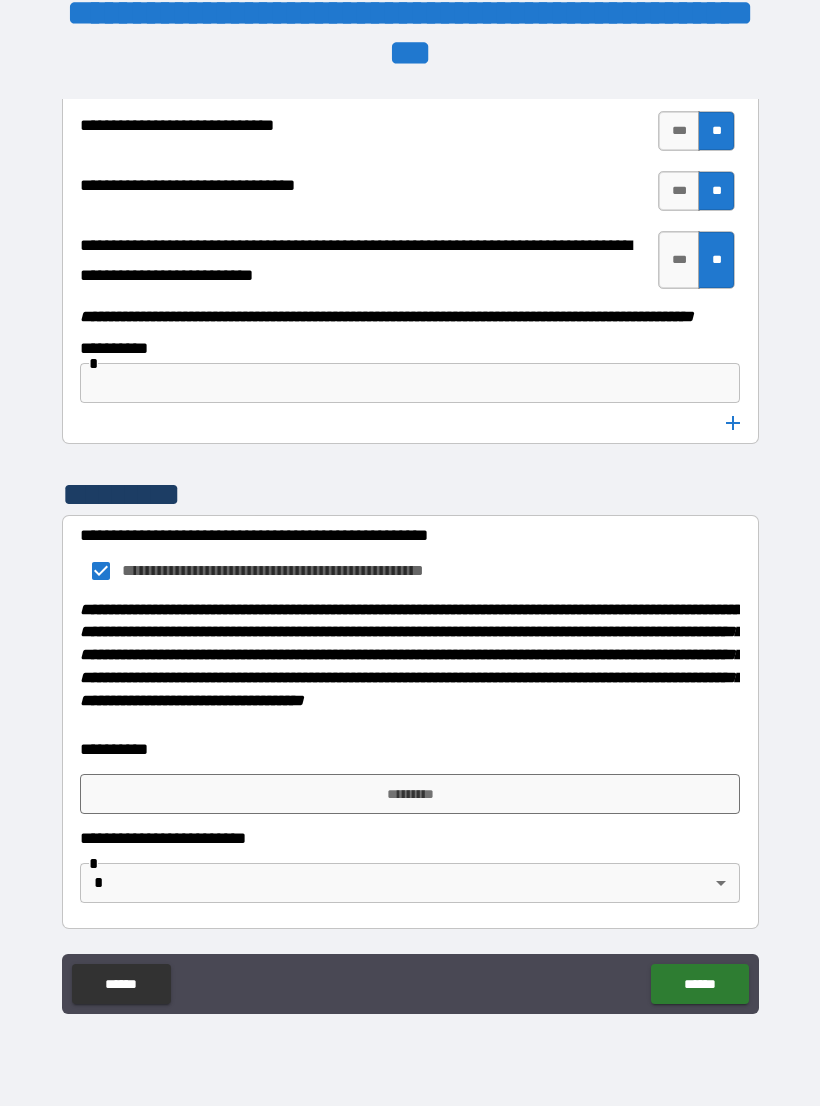 click on "*********" at bounding box center [410, 794] 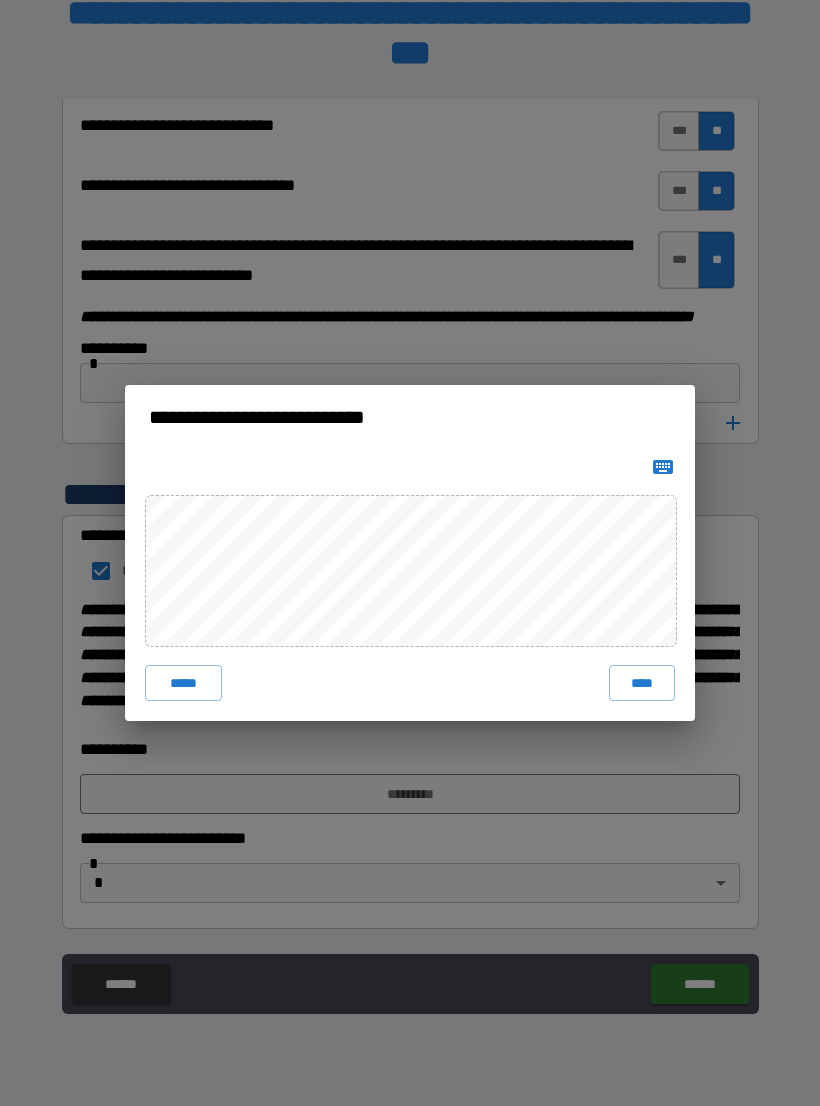 click on "***** ****" at bounding box center [410, 585] 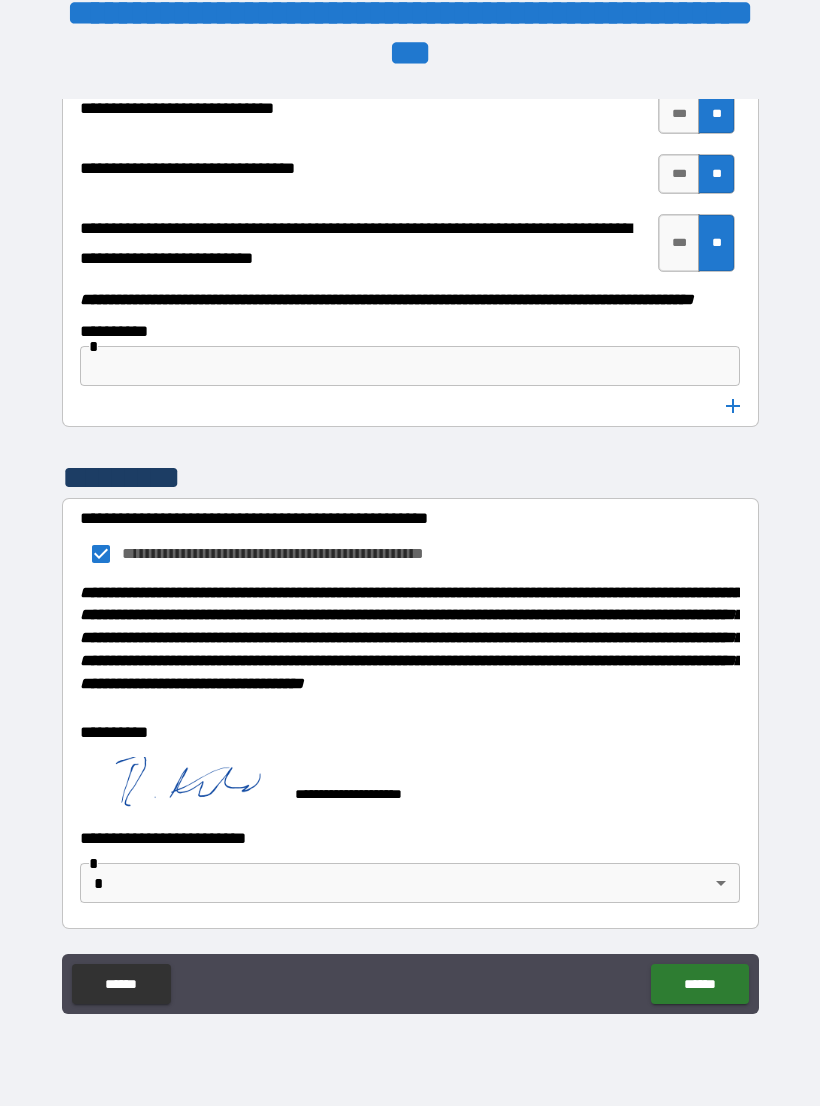 scroll, scrollTop: 10250, scrollLeft: 0, axis: vertical 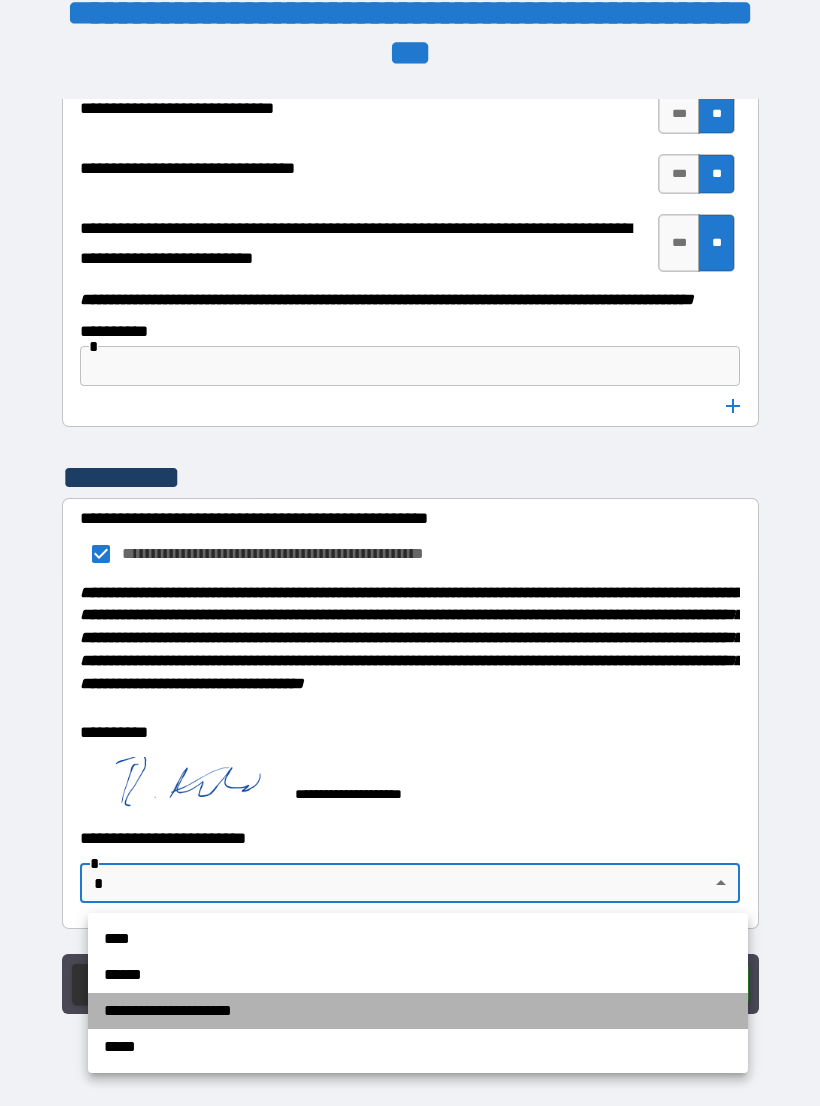 click on "**********" at bounding box center [418, 1011] 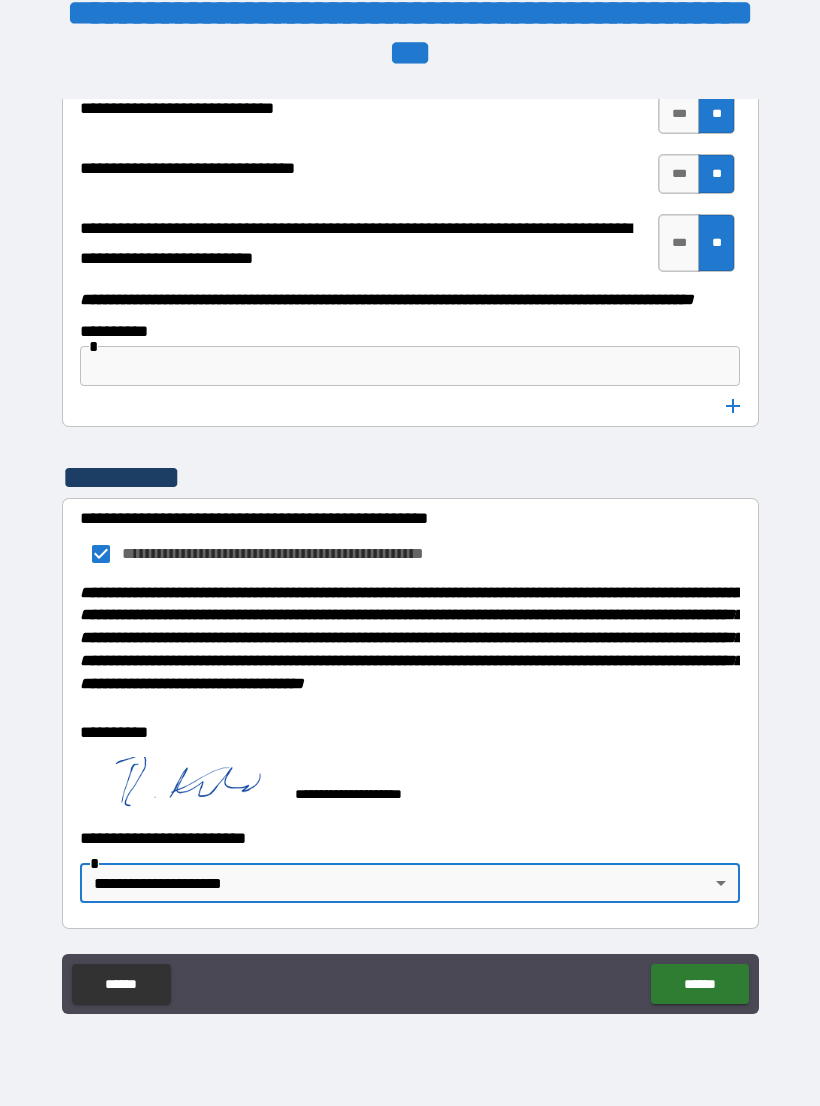 type on "**********" 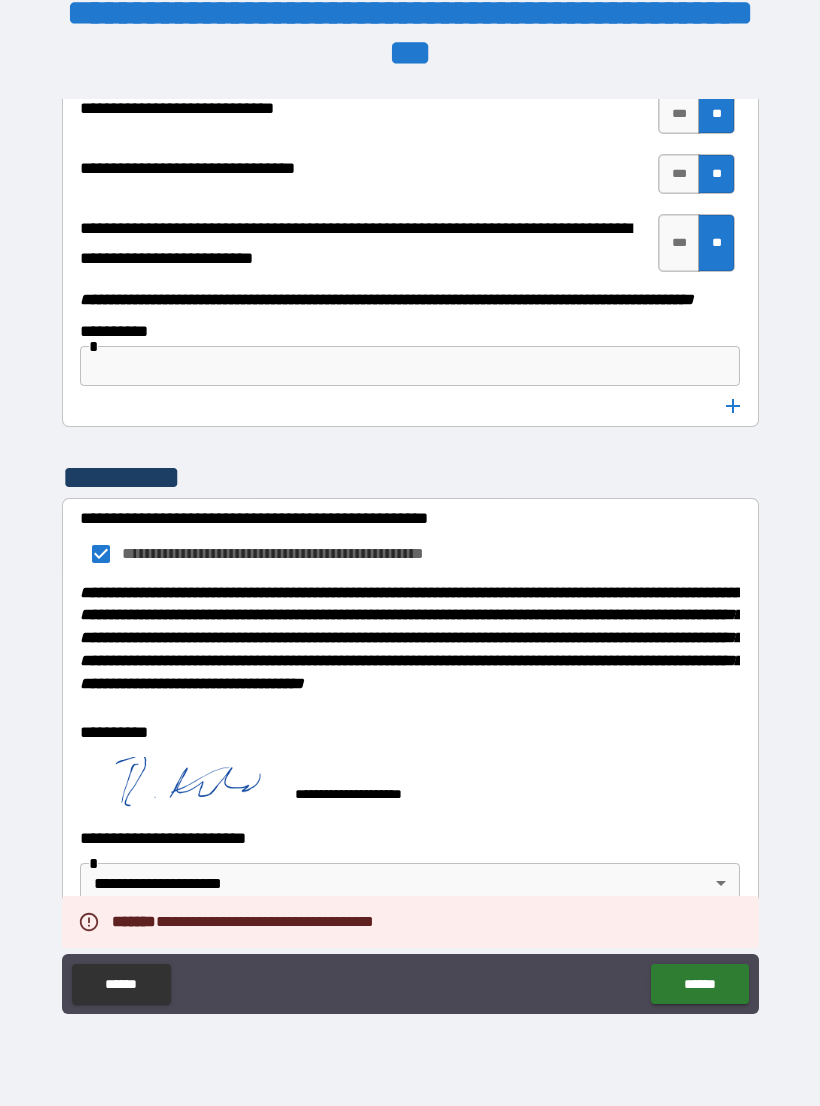 click on "**********" at bounding box center [410, 538] 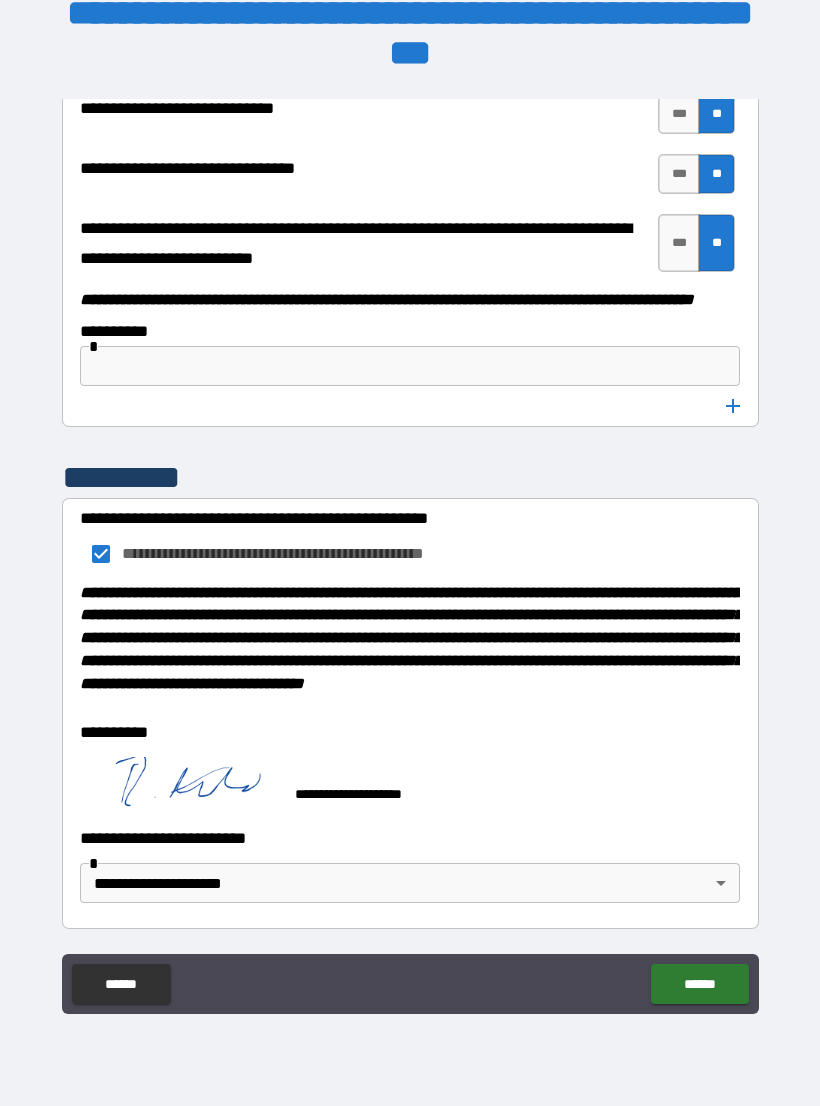 click on "**********" at bounding box center (410, 538) 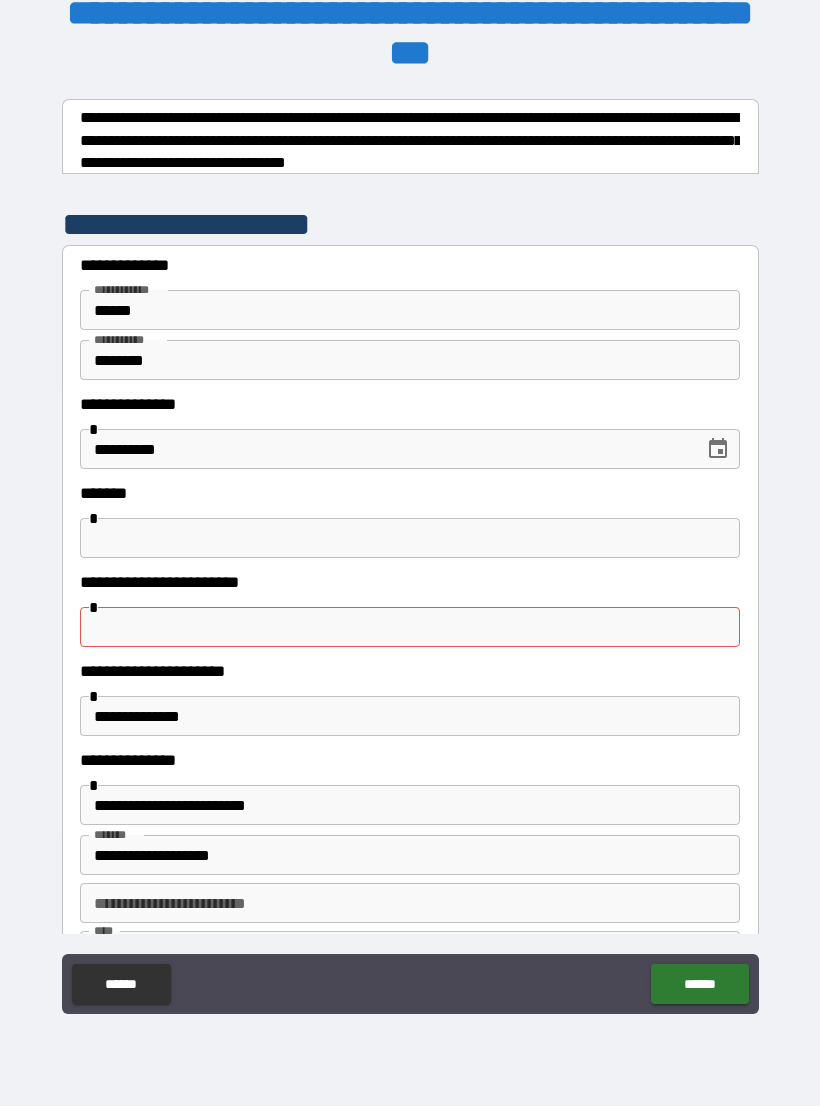 scroll, scrollTop: 40, scrollLeft: 0, axis: vertical 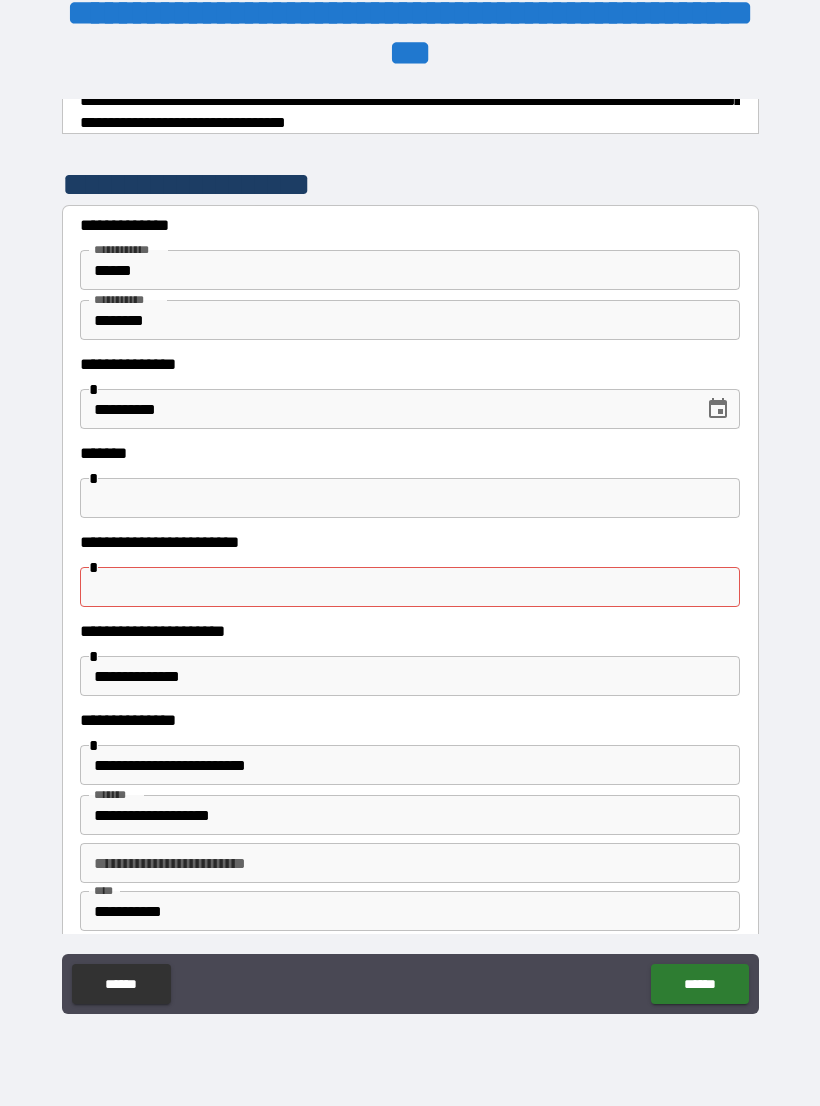click at bounding box center [410, 587] 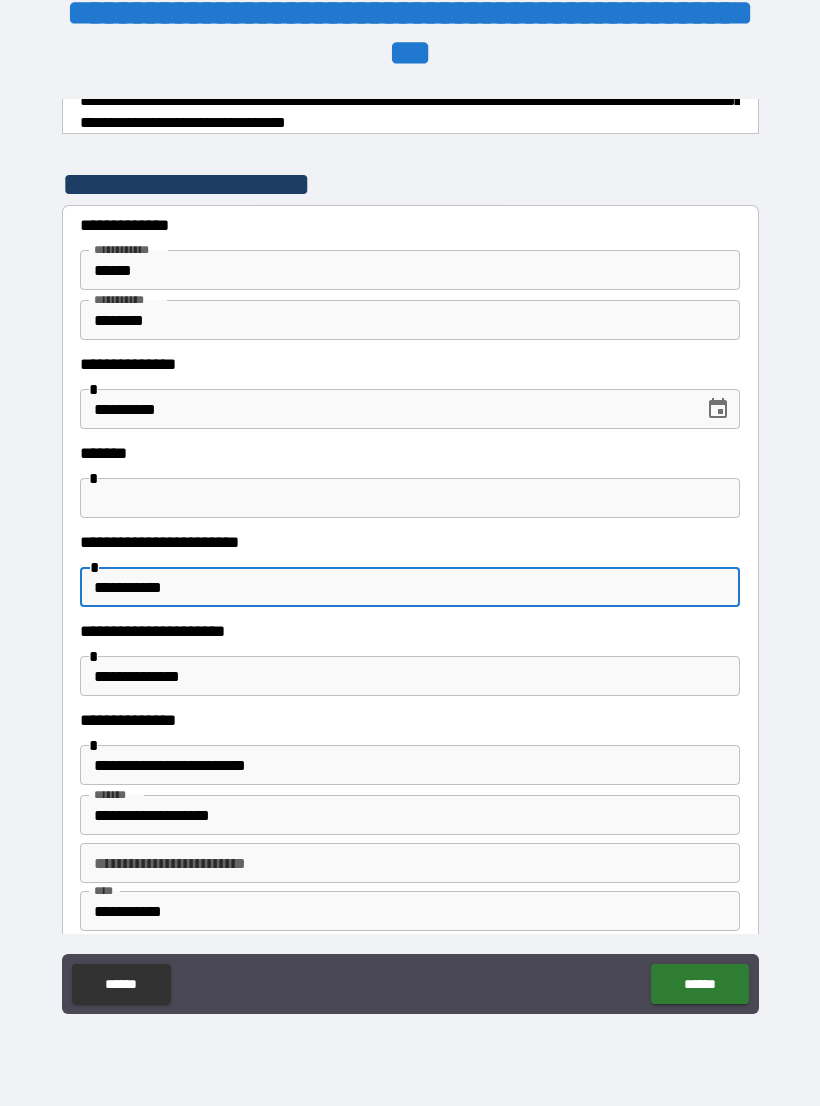 type on "**********" 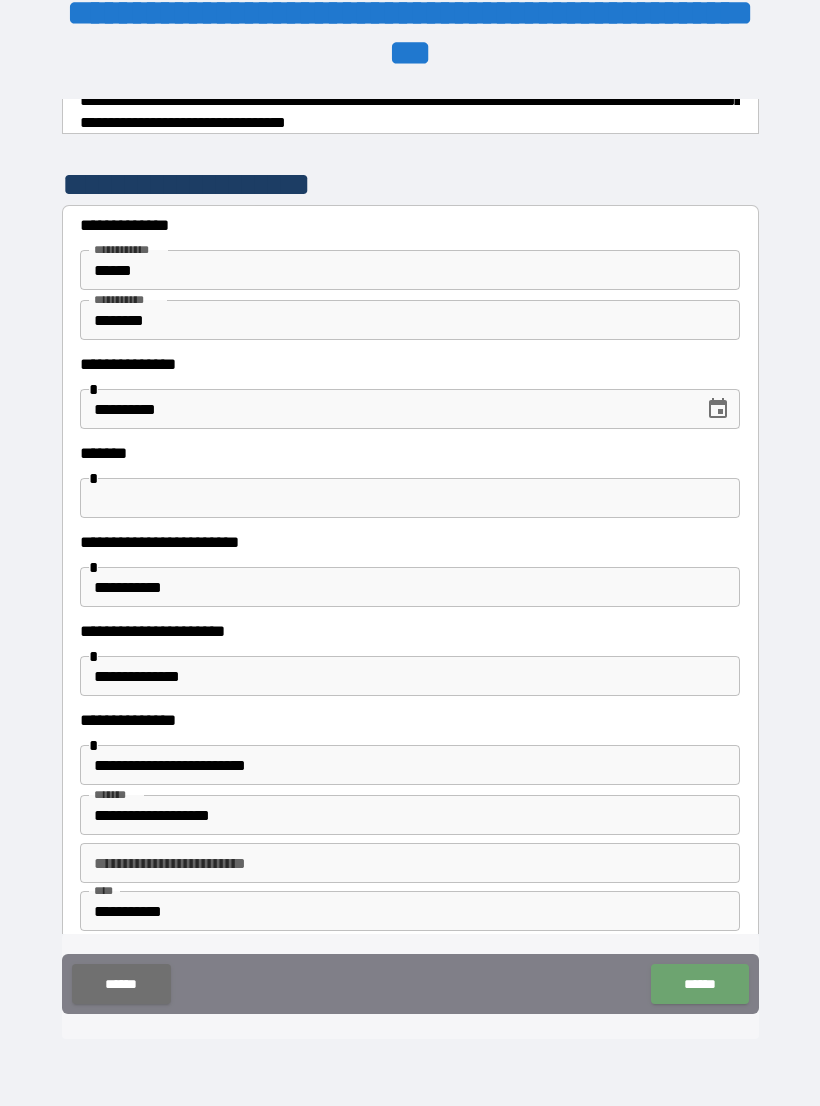 click on "******" at bounding box center (699, 984) 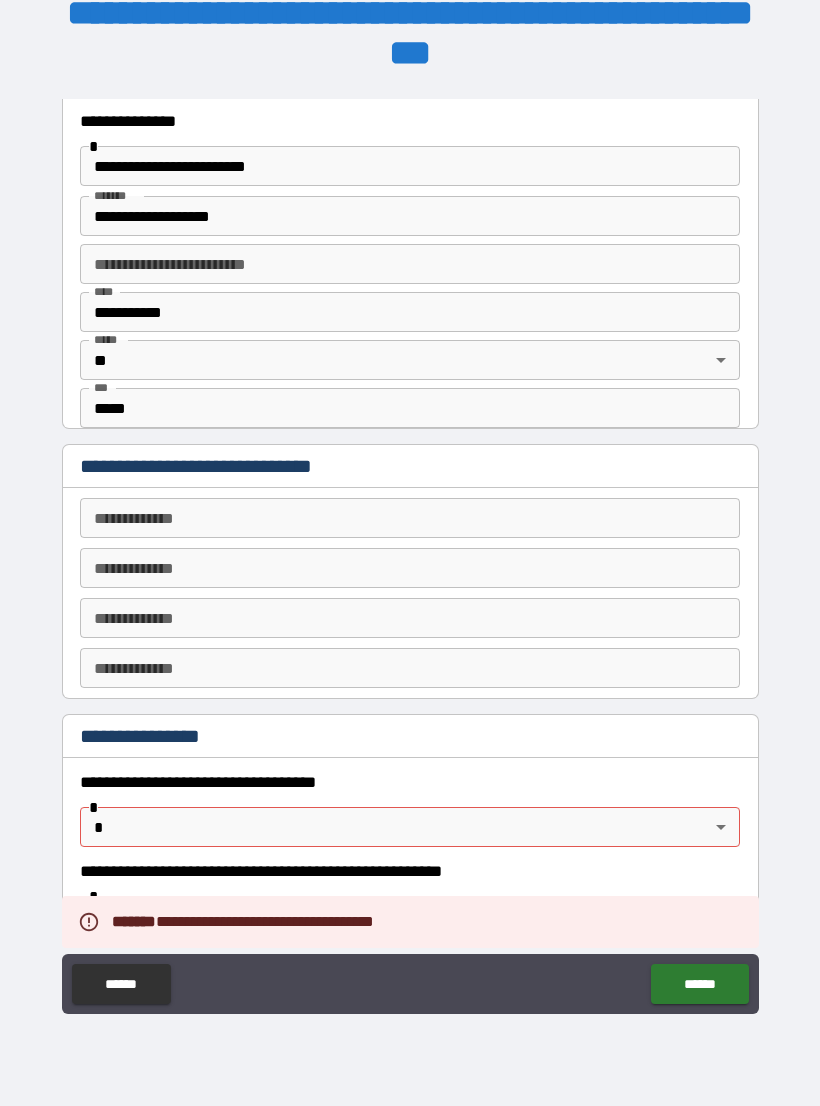 scroll, scrollTop: 646, scrollLeft: 0, axis: vertical 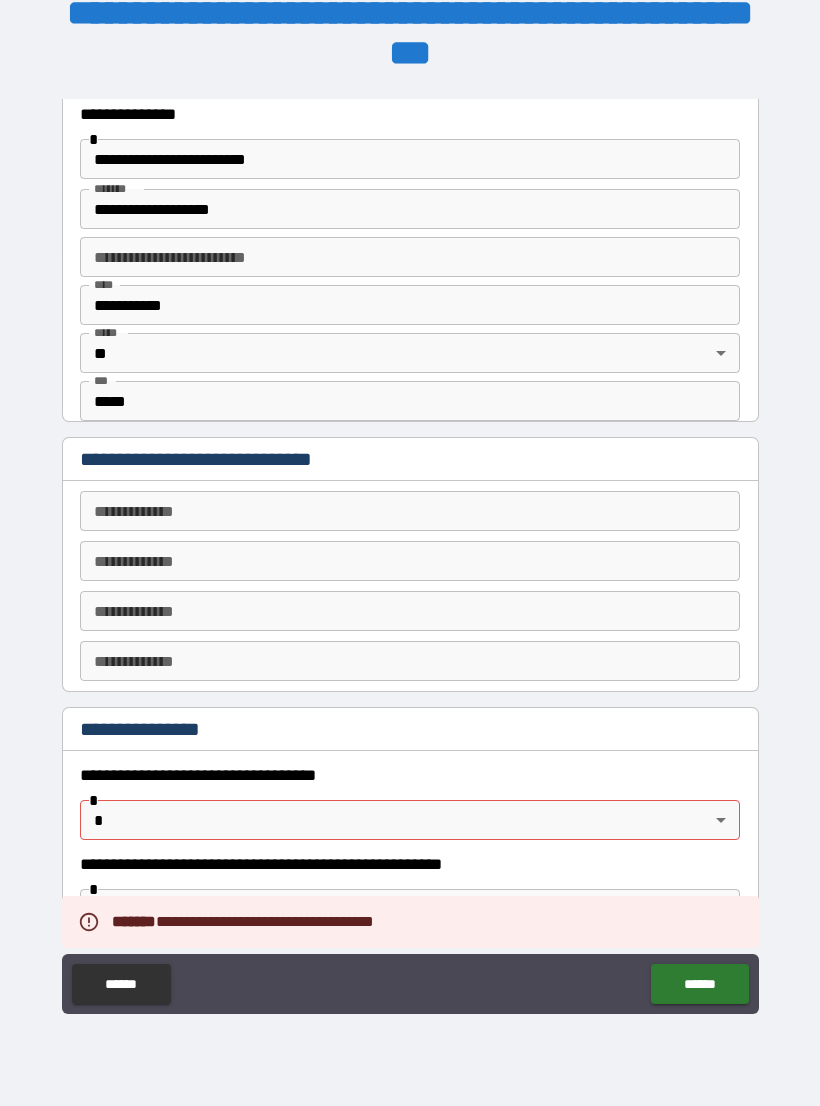 click on "**********" at bounding box center (410, 536) 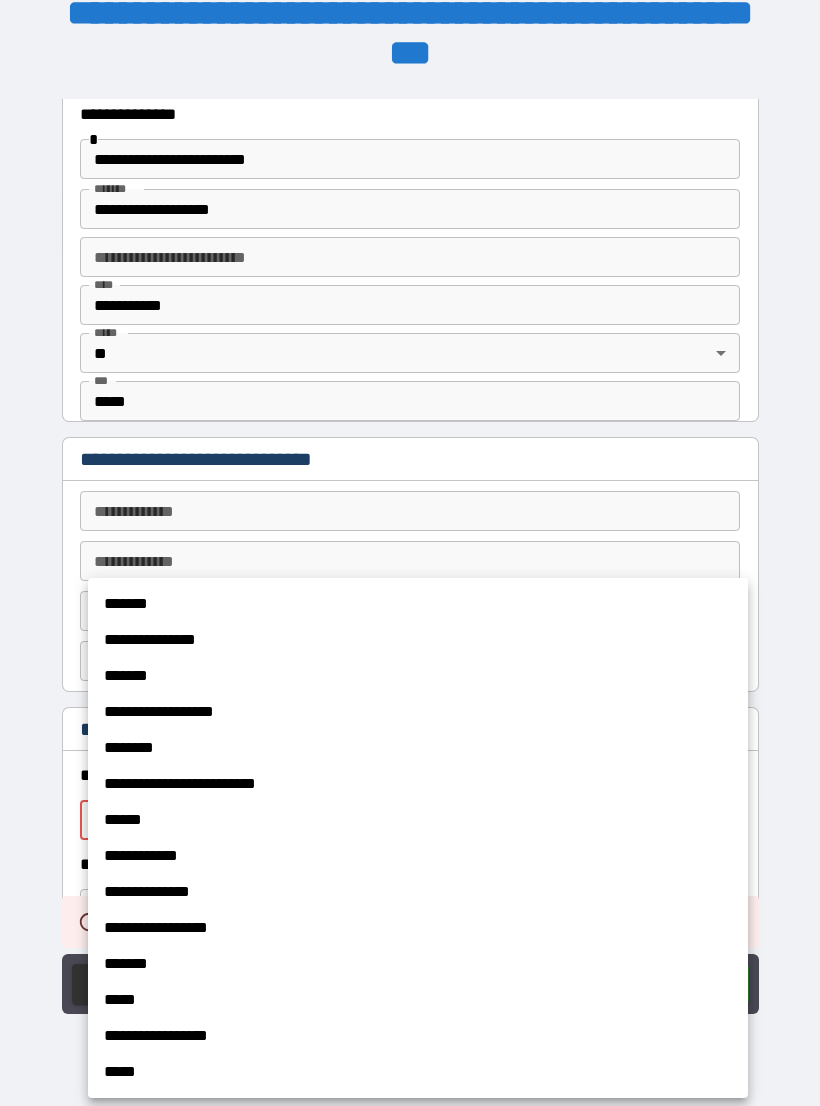 click on "*******" at bounding box center (418, 604) 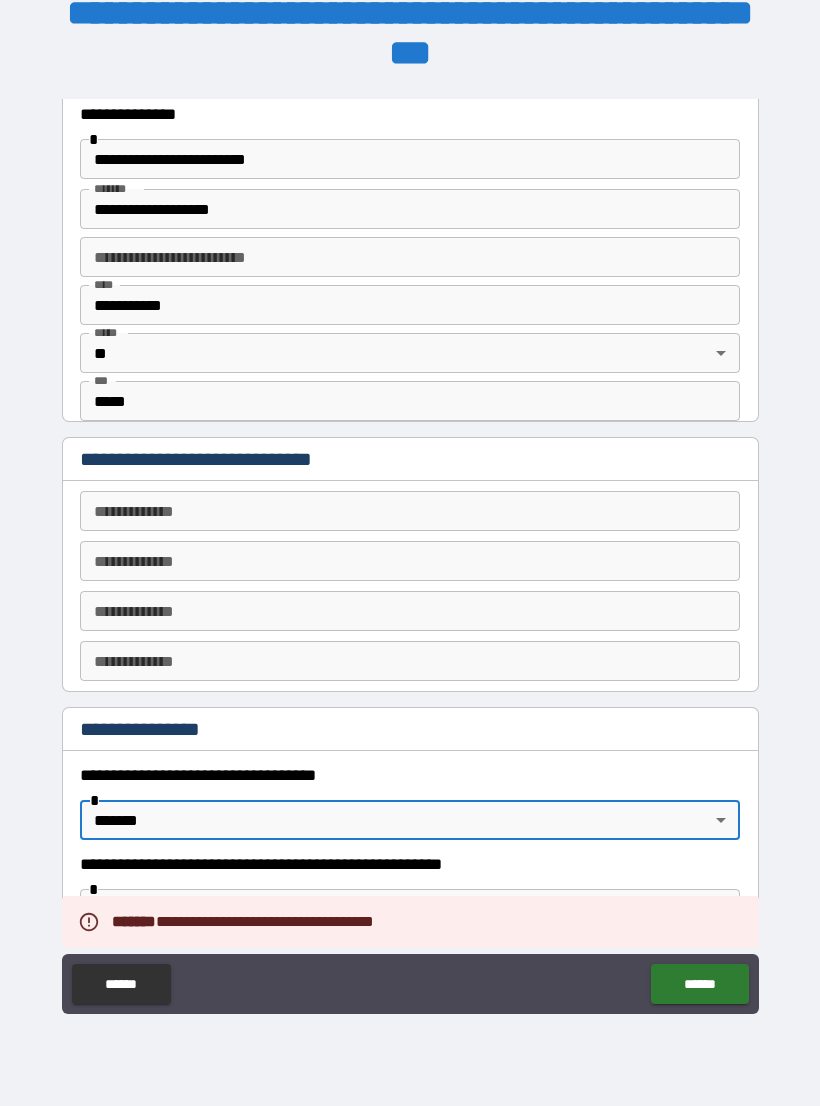 click on "******" at bounding box center (699, 984) 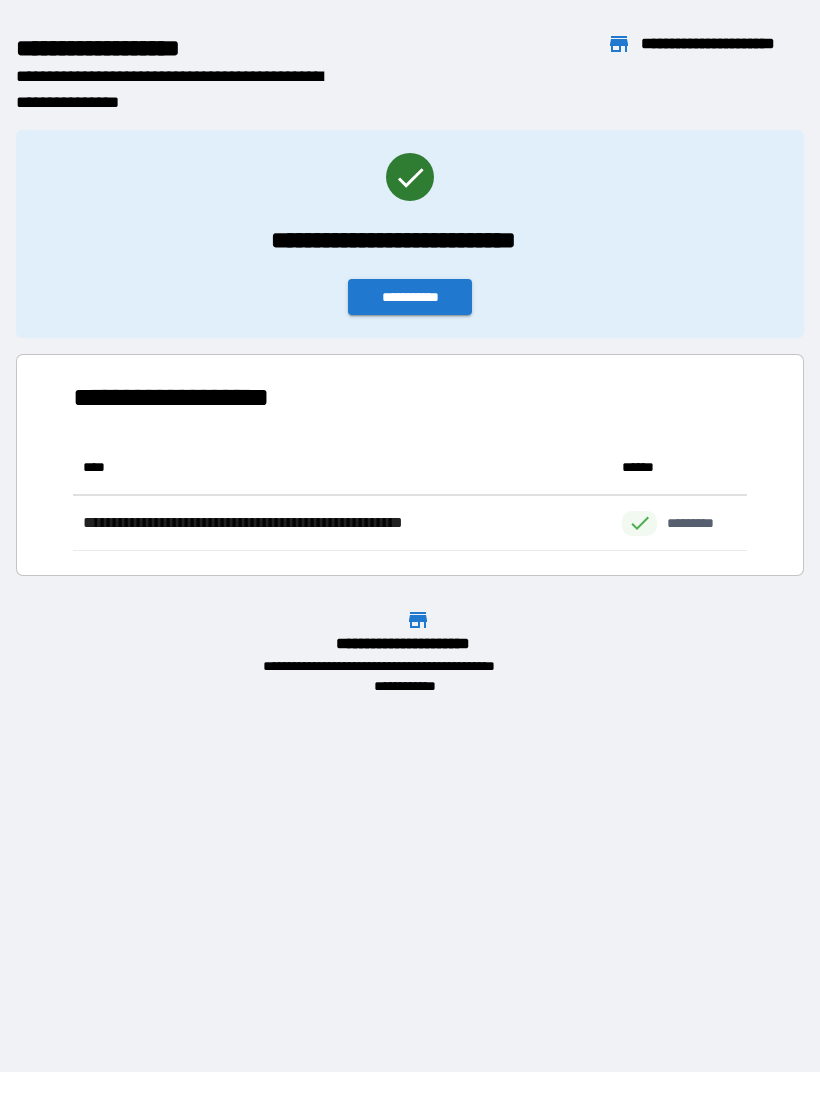 scroll, scrollTop: 1, scrollLeft: 1, axis: both 